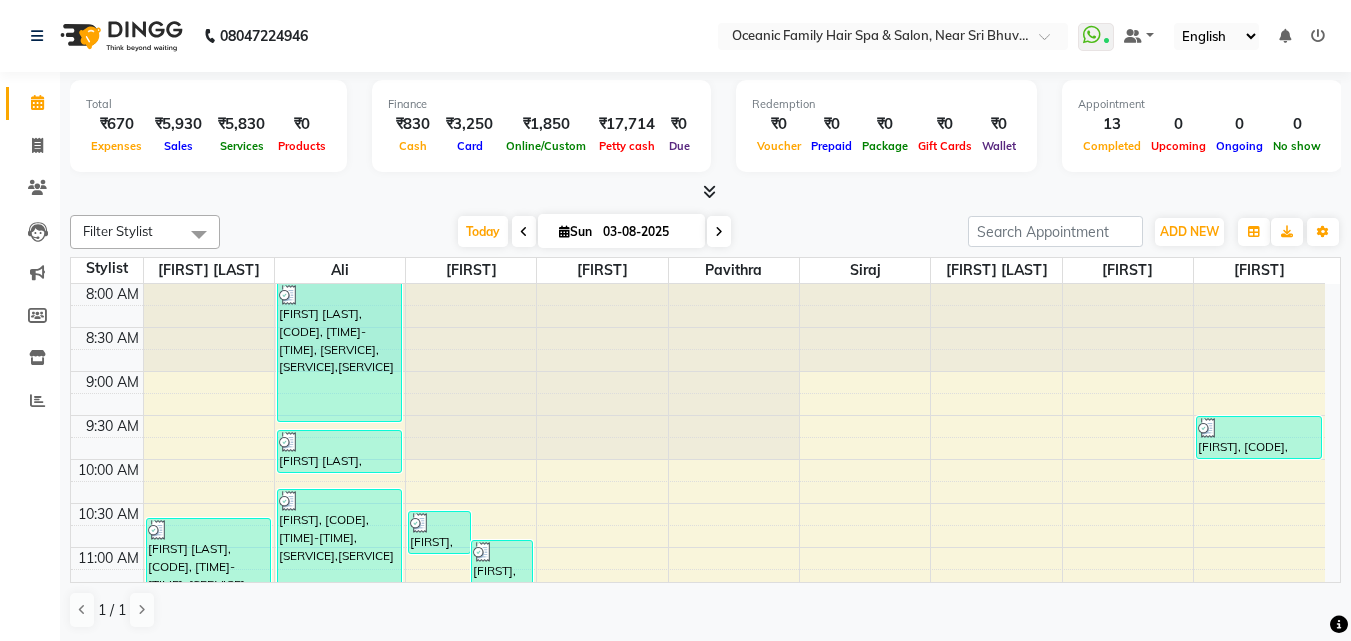 scroll, scrollTop: 0, scrollLeft: 0, axis: both 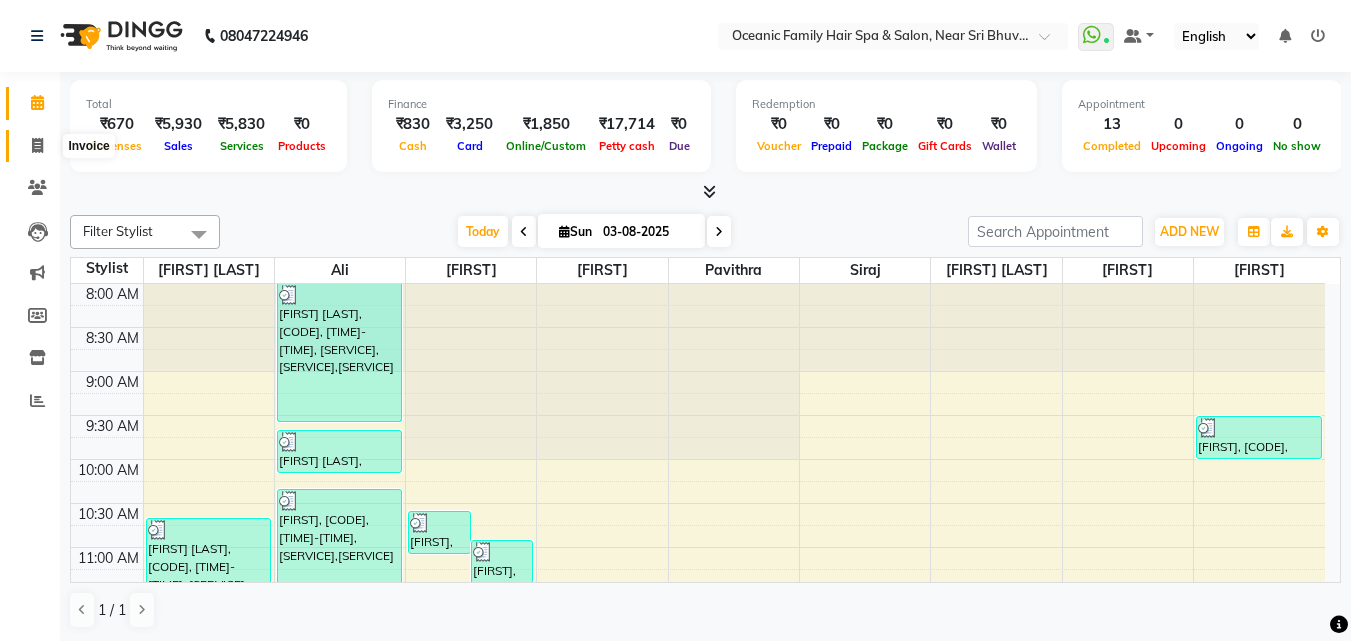 click 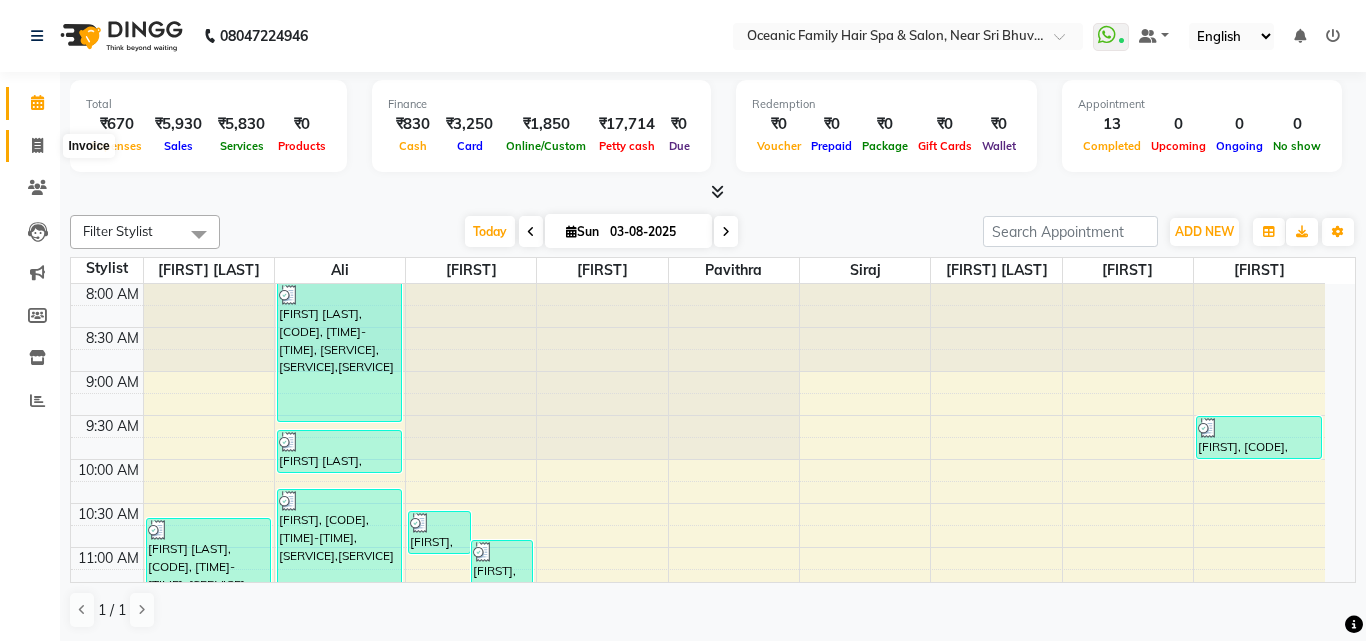 select on "4366" 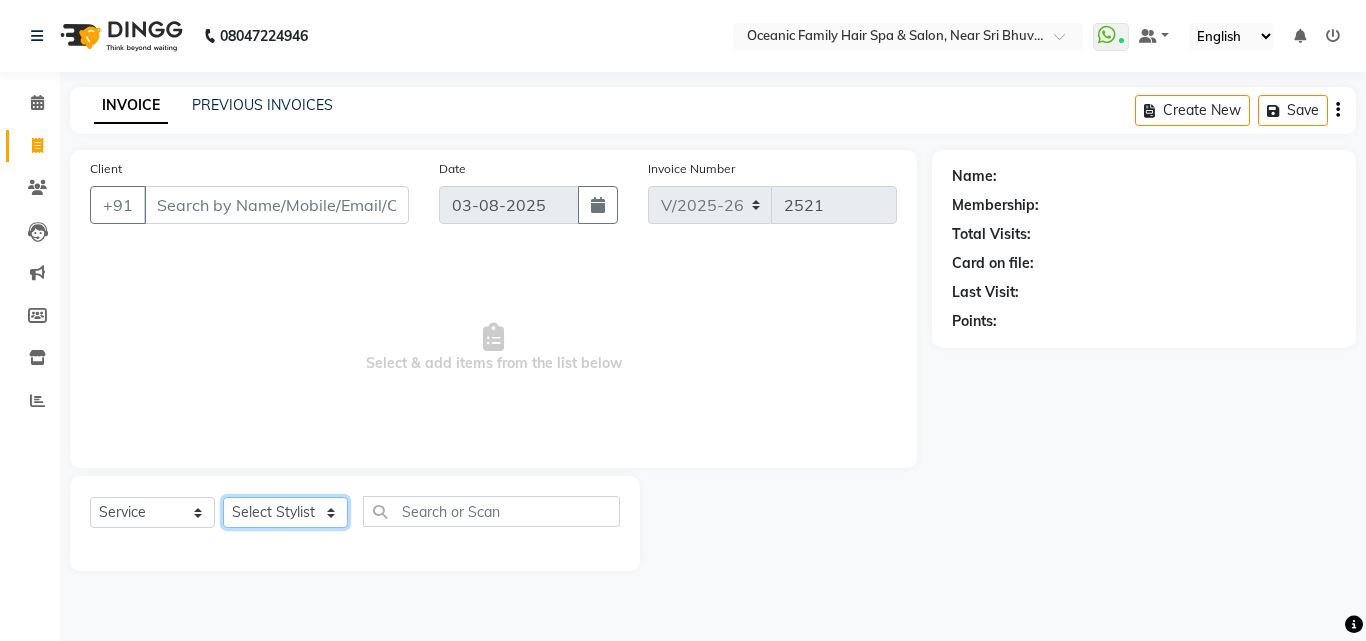 click on "Select Stylist [FIRST] [LAST] [FIRST] [LAST] [FIRST] [LAST] [FIRST] [LAST] [FIRST] [LAST] [FIRST] [LAST] [FIRST]" 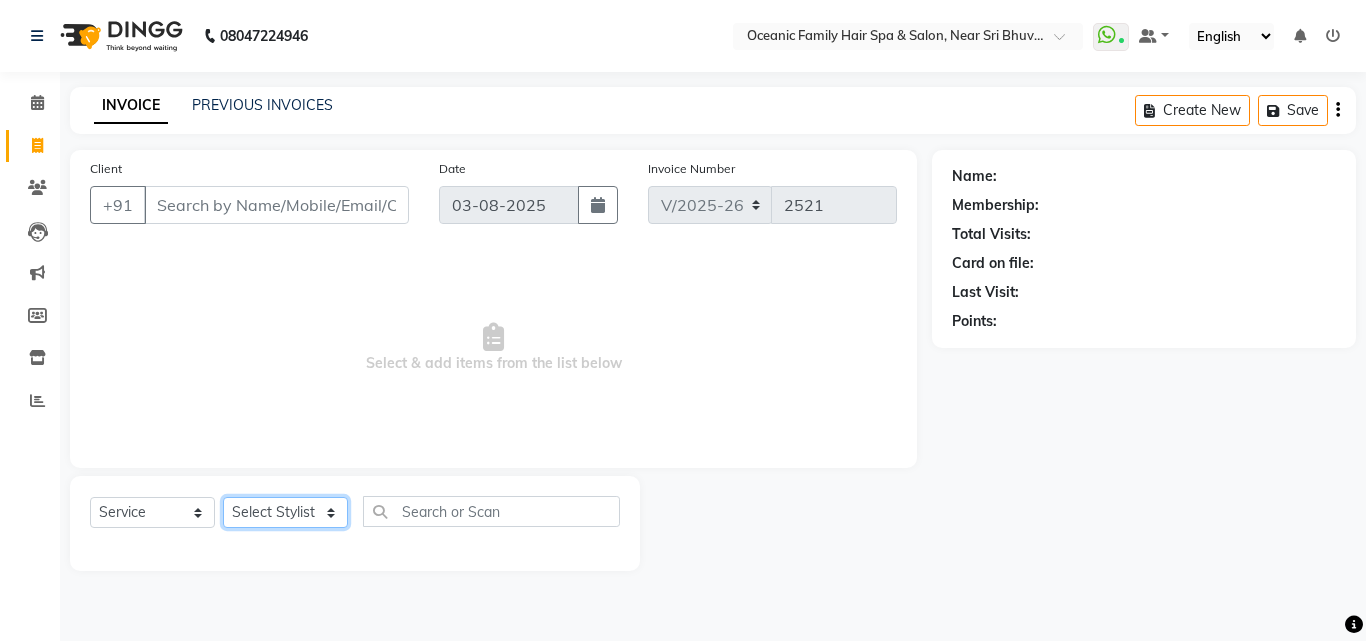select on "23957" 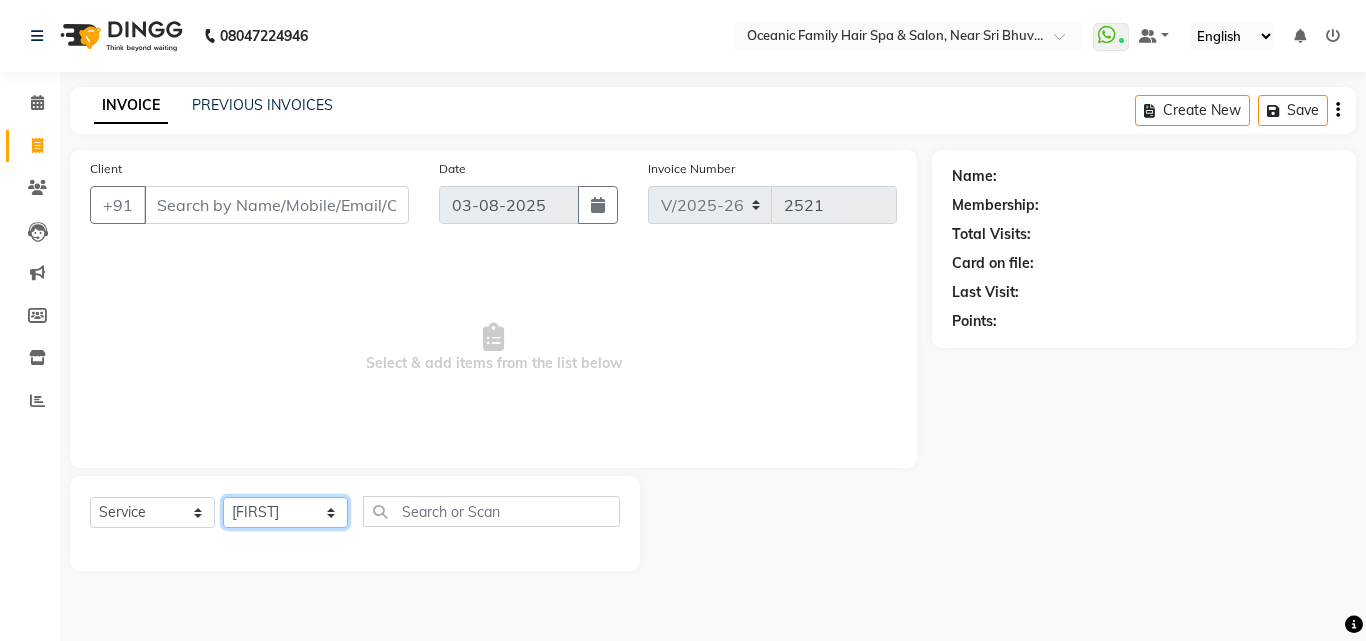click on "Select Stylist [FIRST] [LAST] [FIRST] [LAST] [FIRST] [LAST] [FIRST] [LAST] [FIRST] [LAST] [FIRST] [LAST] [FIRST]" 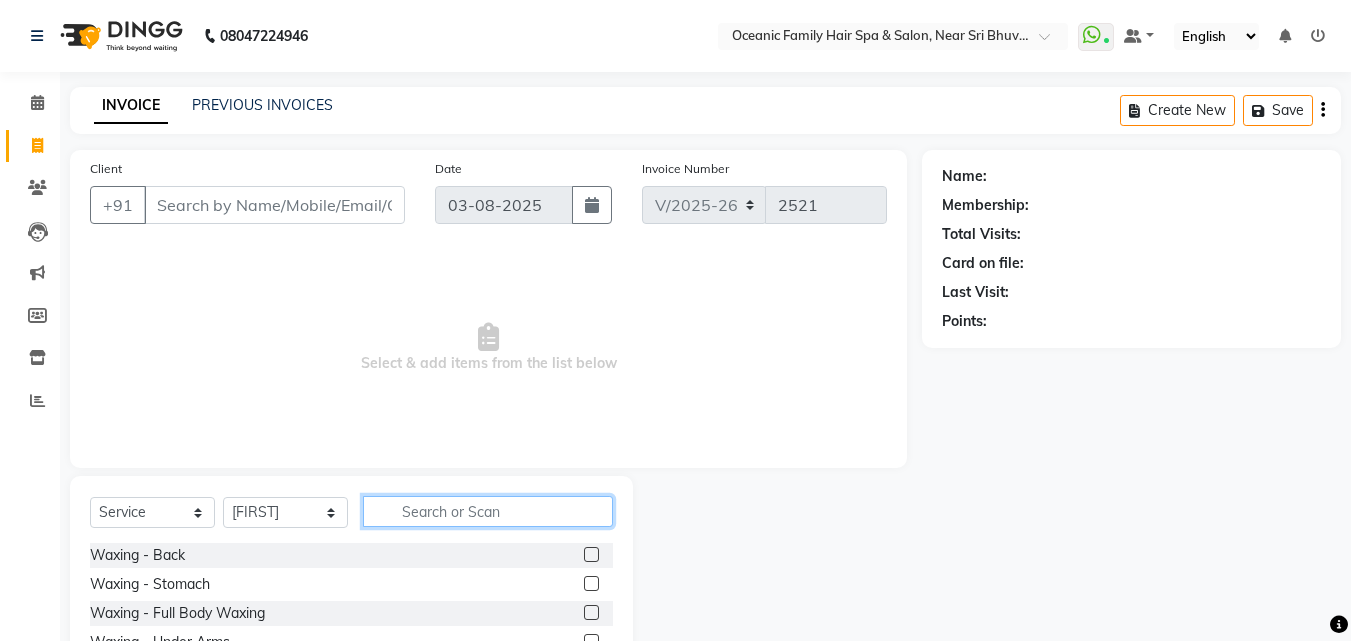 click 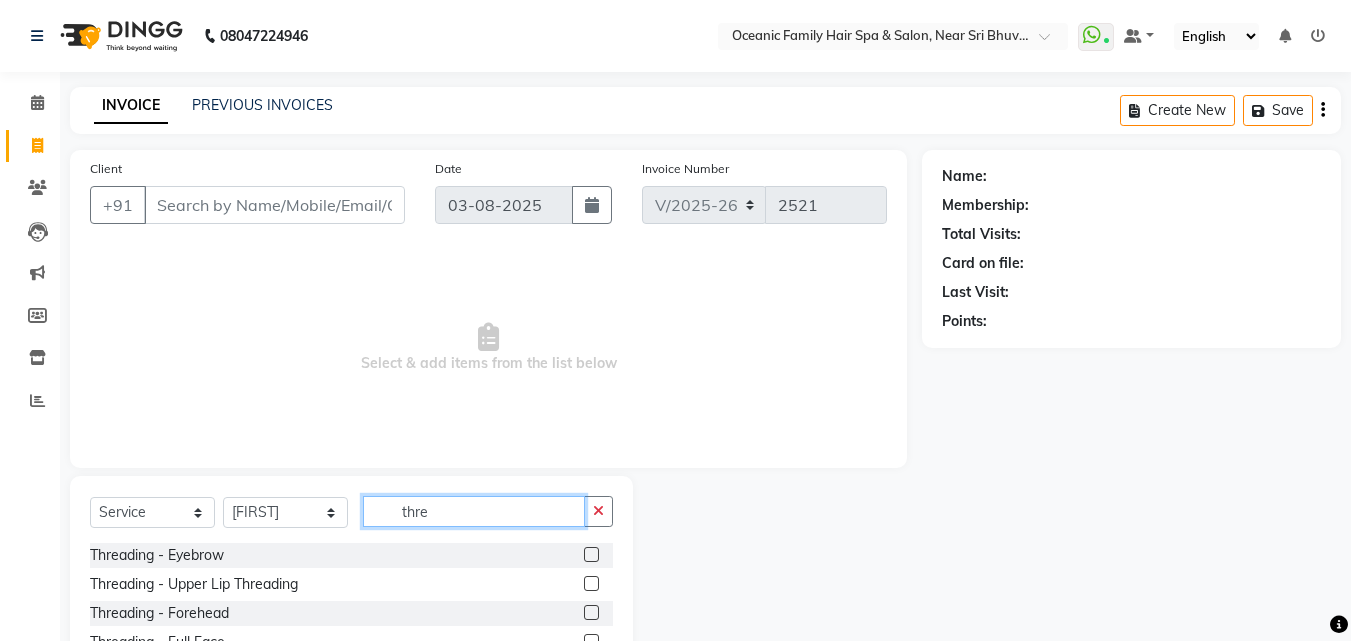 type on "thre" 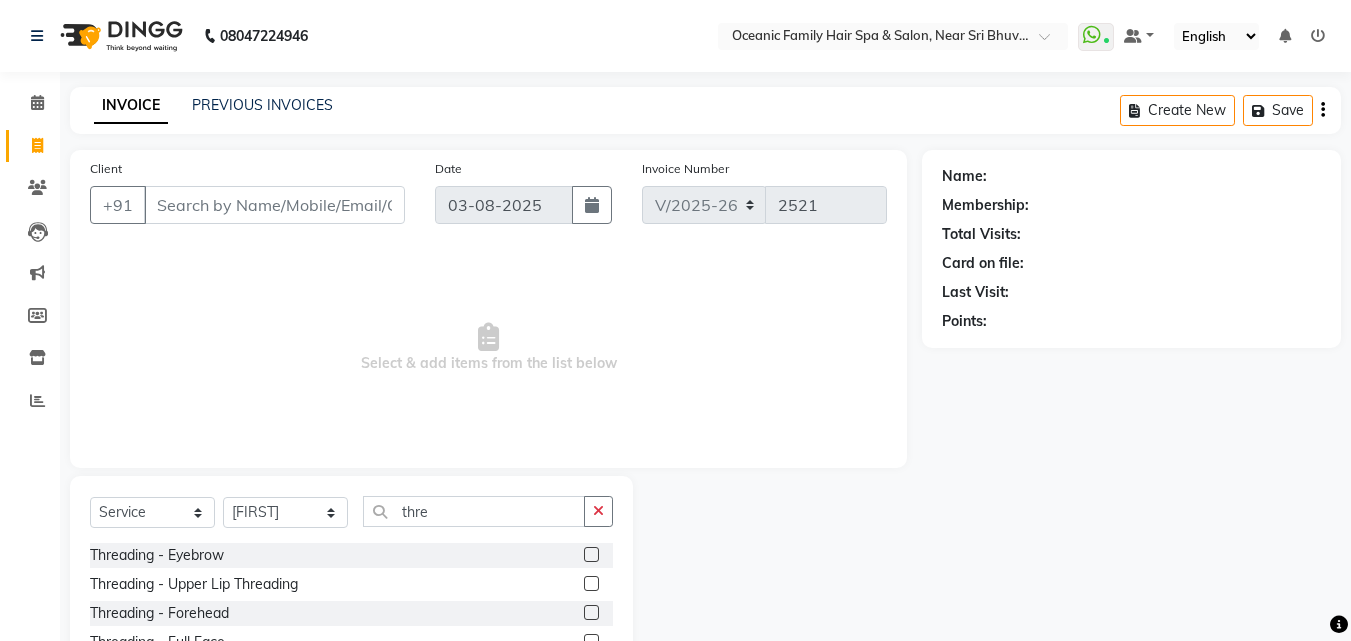 click 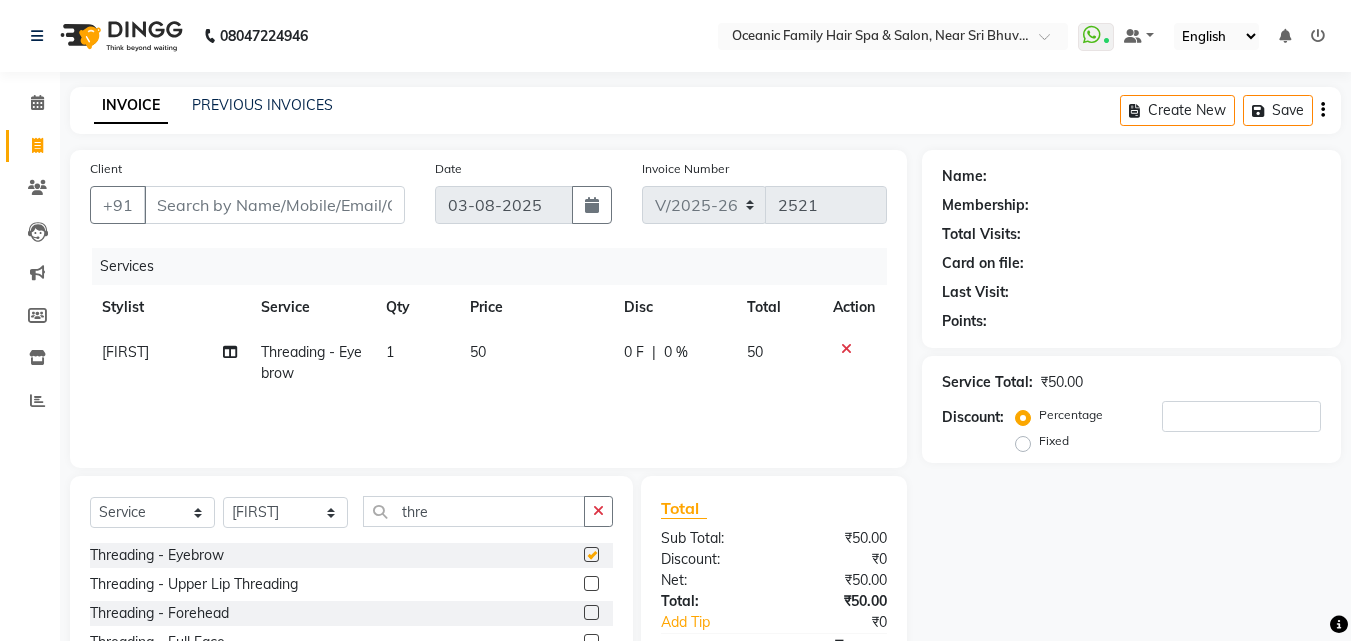 checkbox on "false" 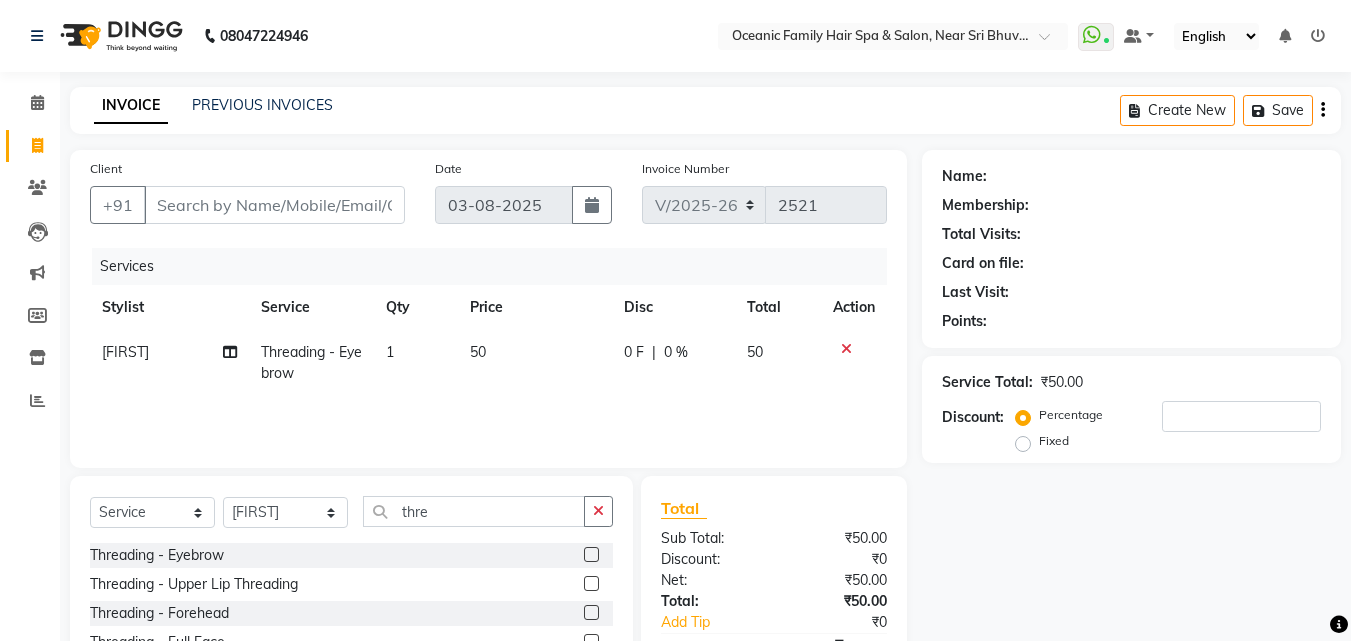 click 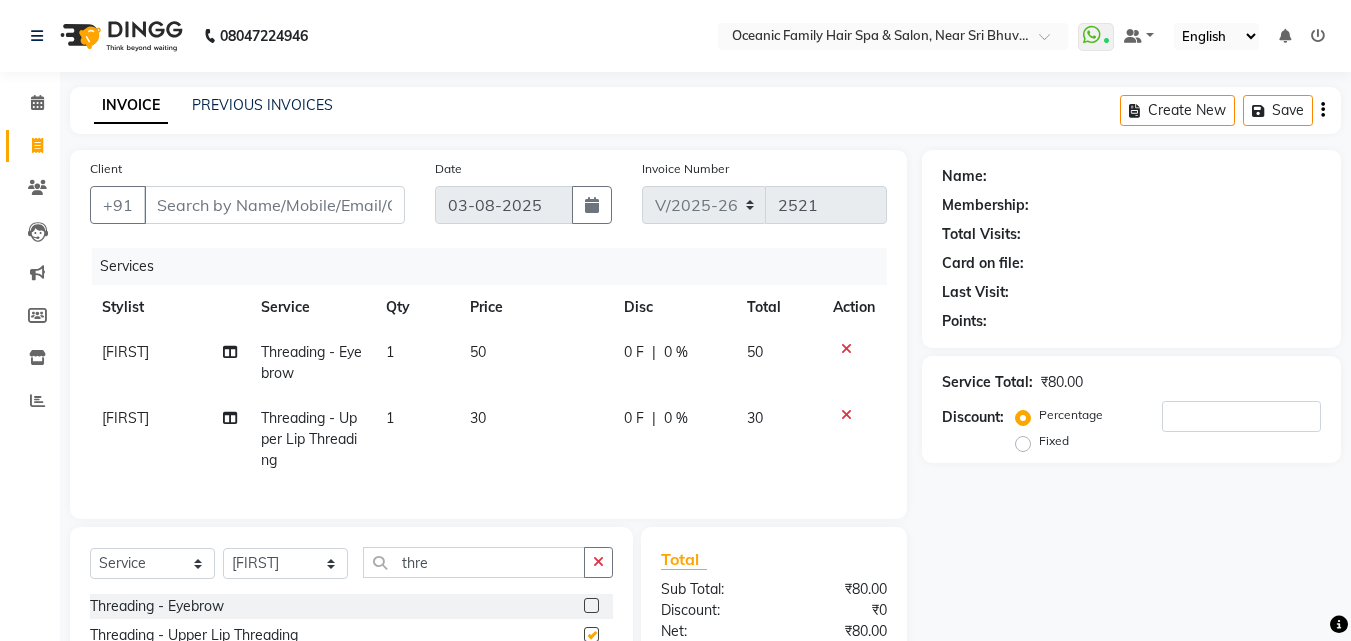 checkbox on "false" 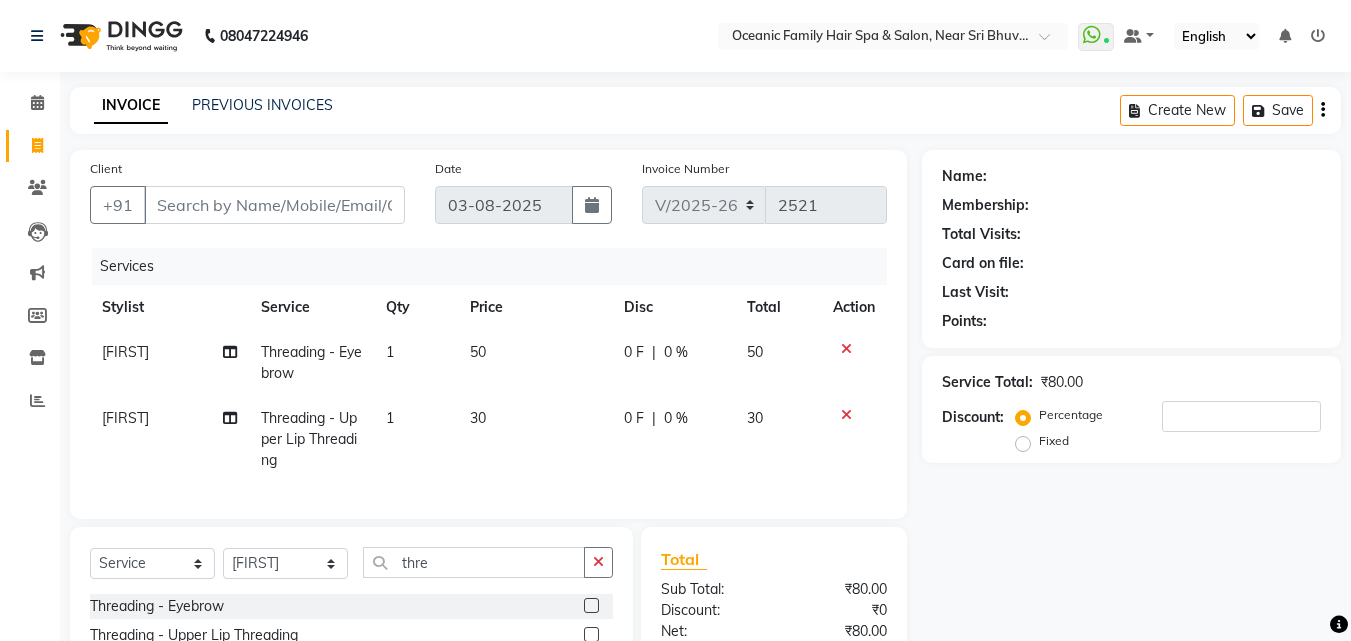click on "30" 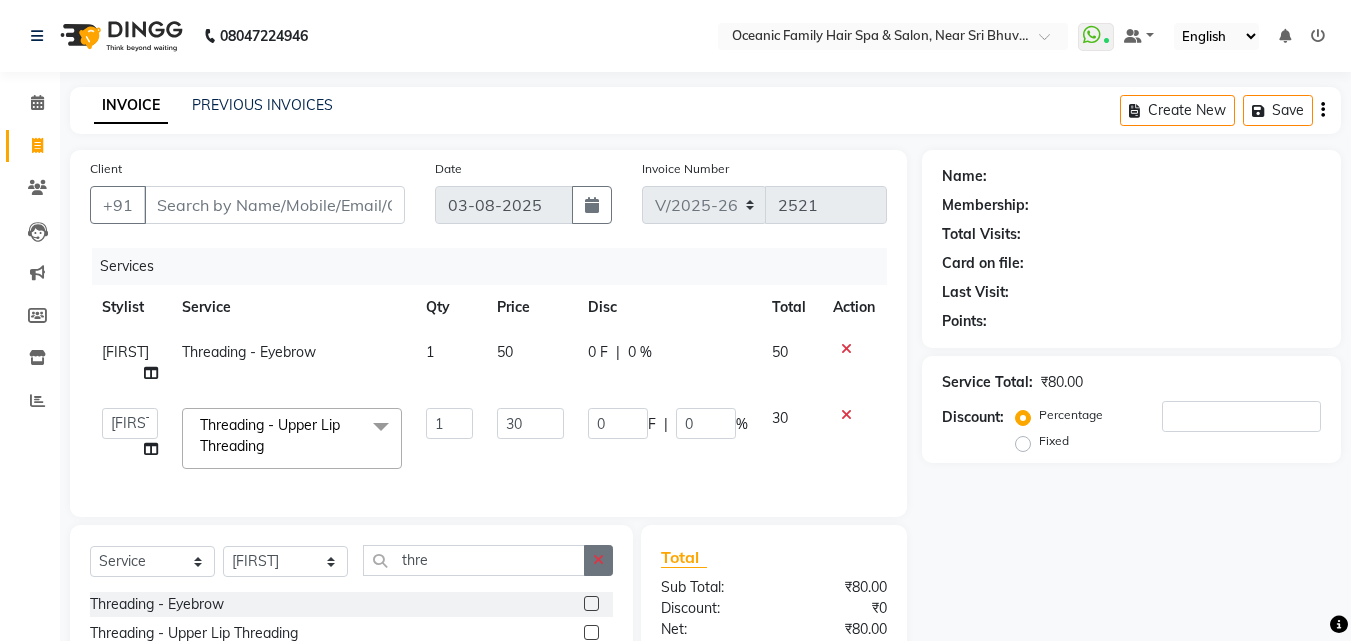 click 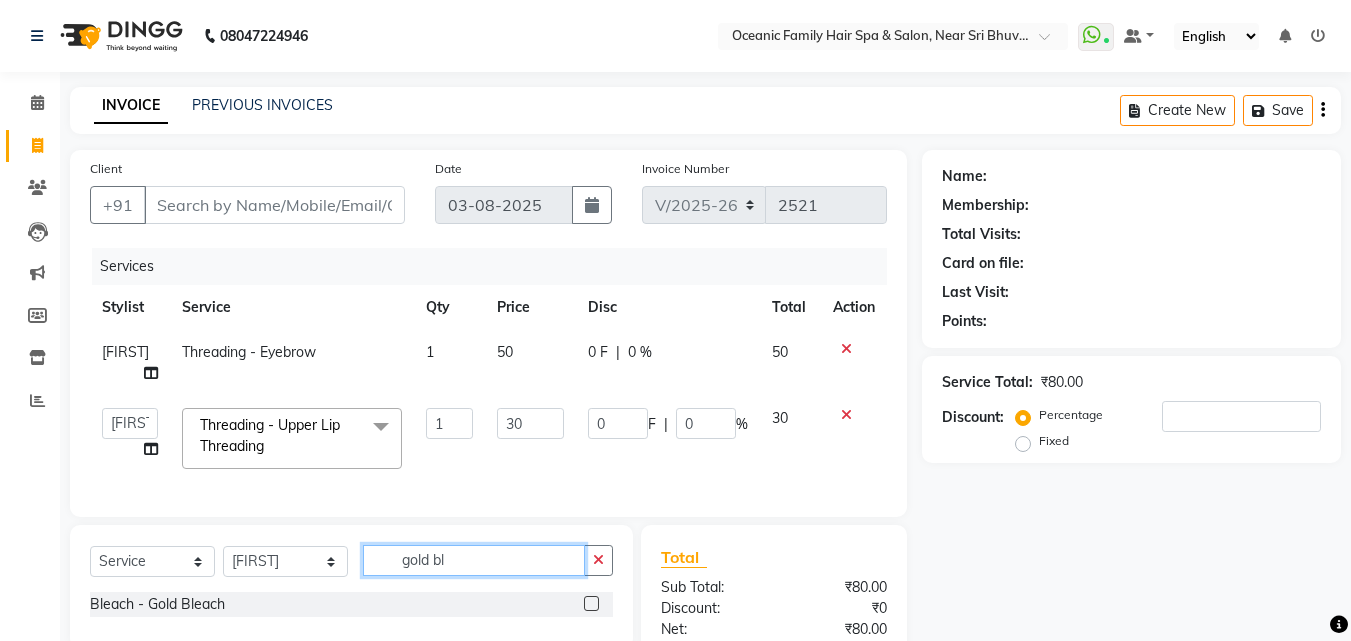 type on "gold bl" 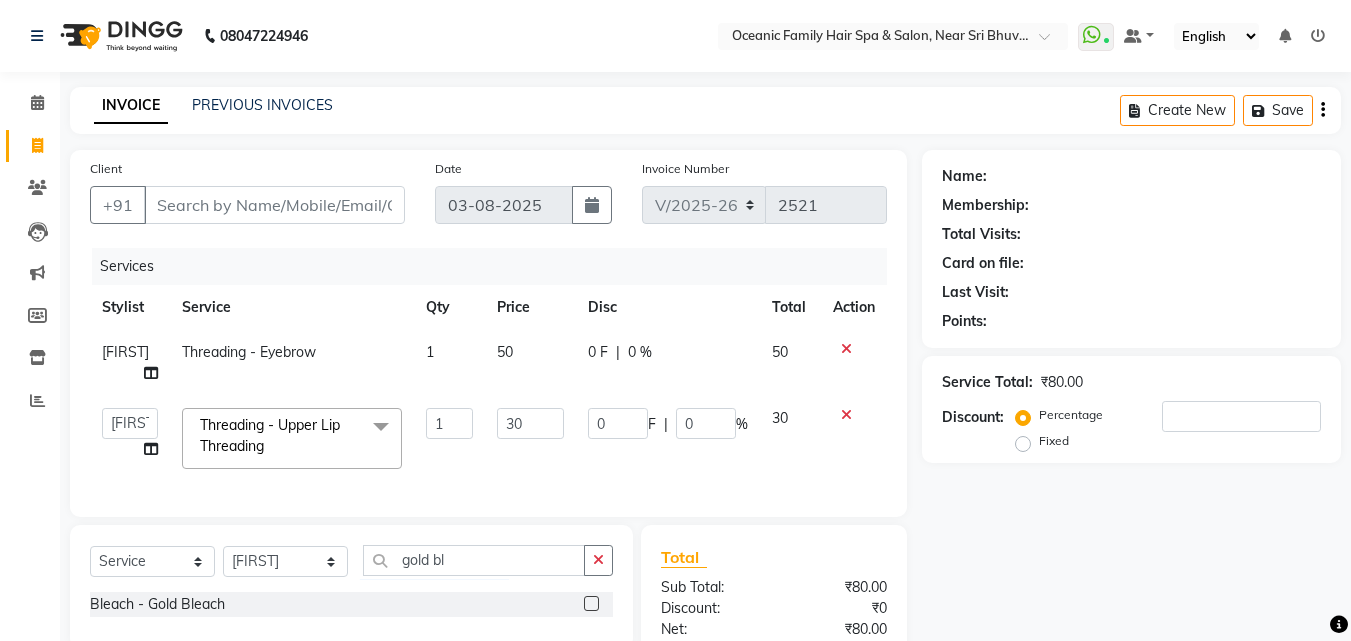 click 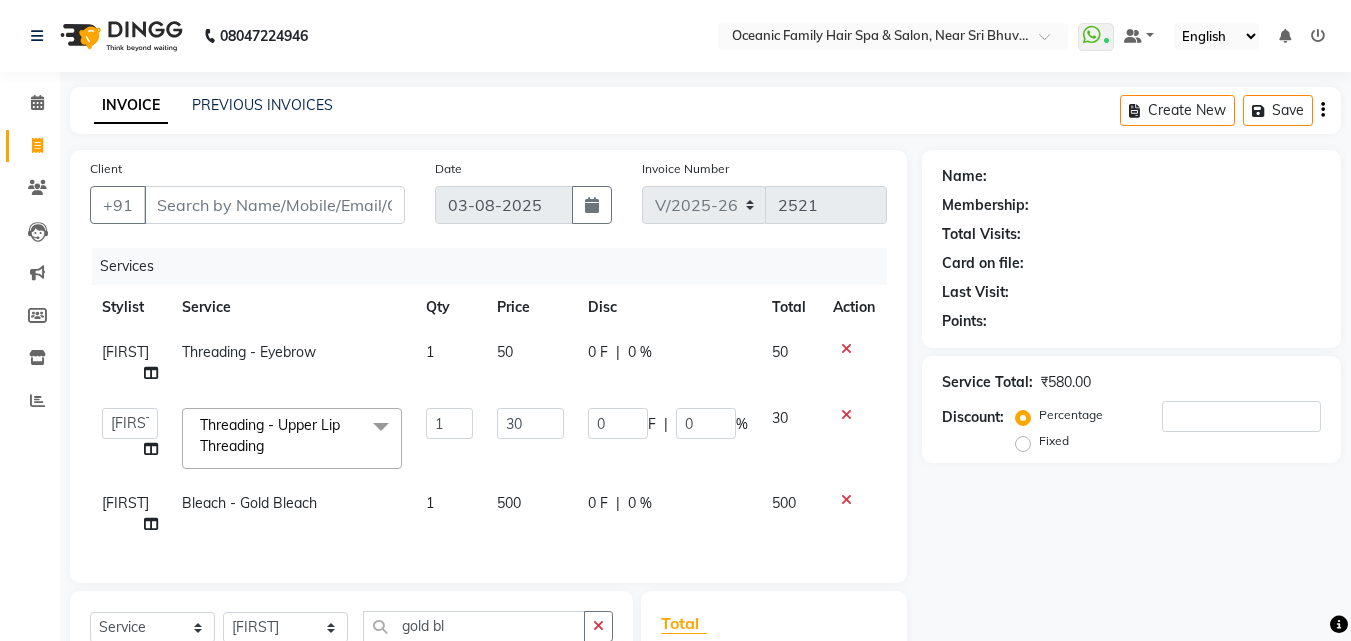 checkbox on "false" 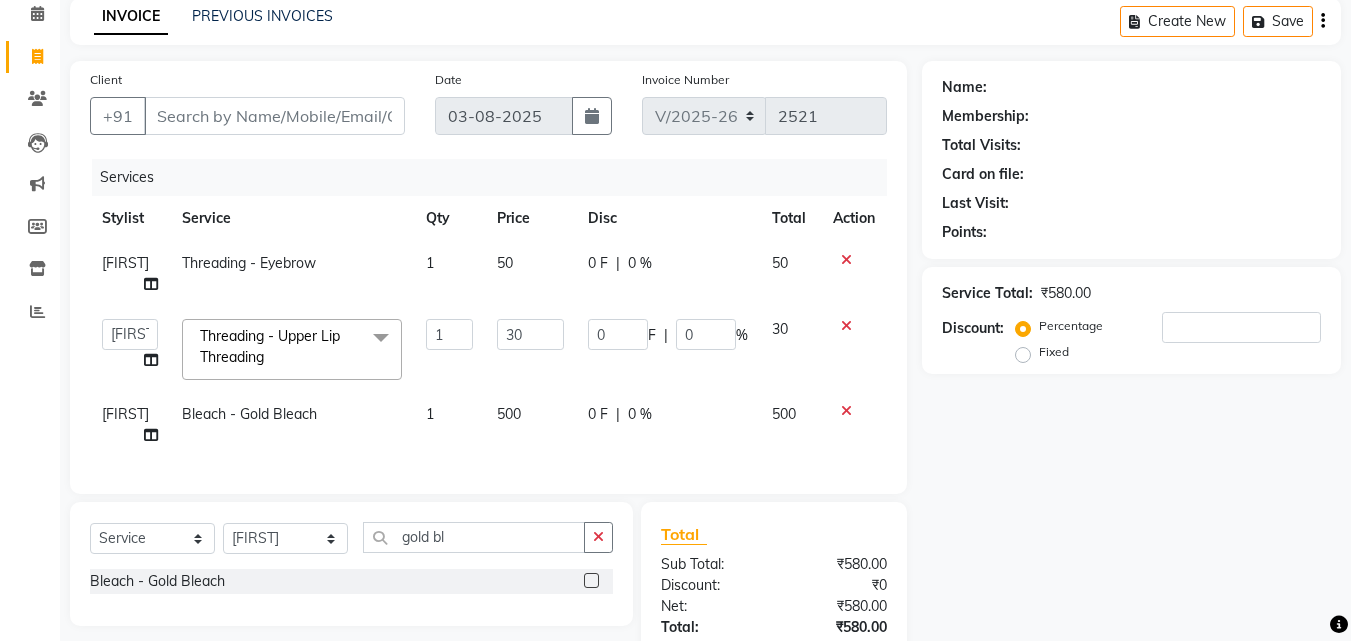 scroll, scrollTop: 247, scrollLeft: 0, axis: vertical 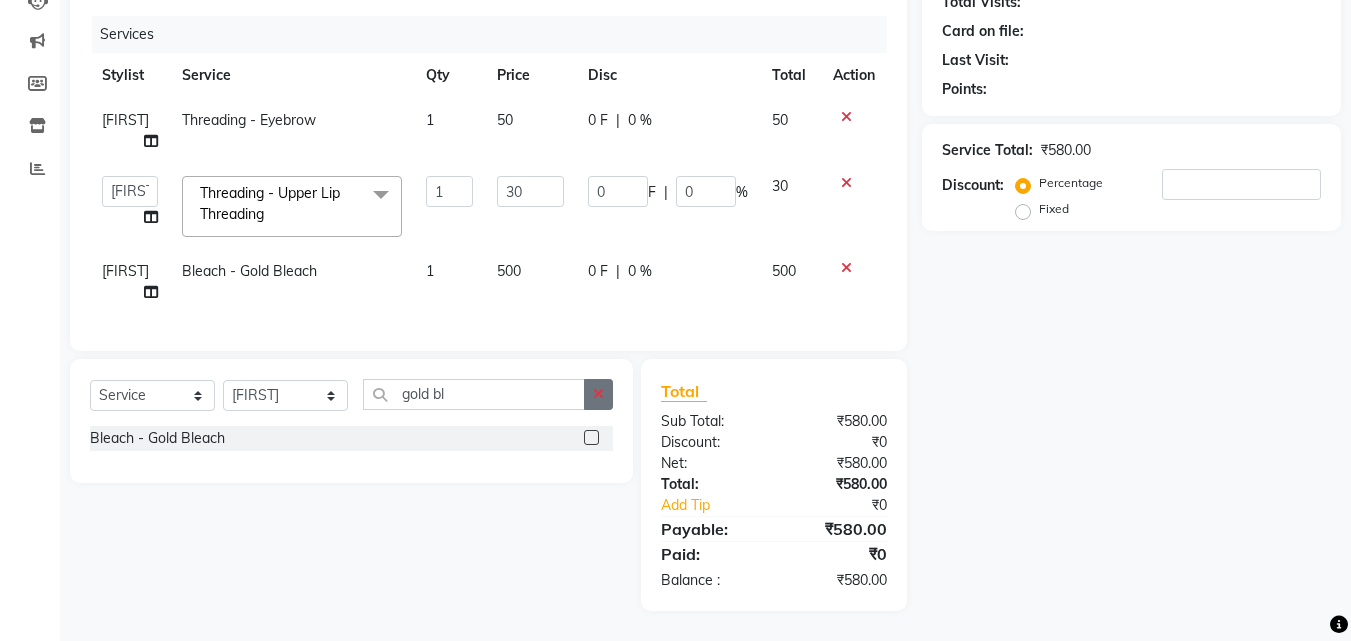 click 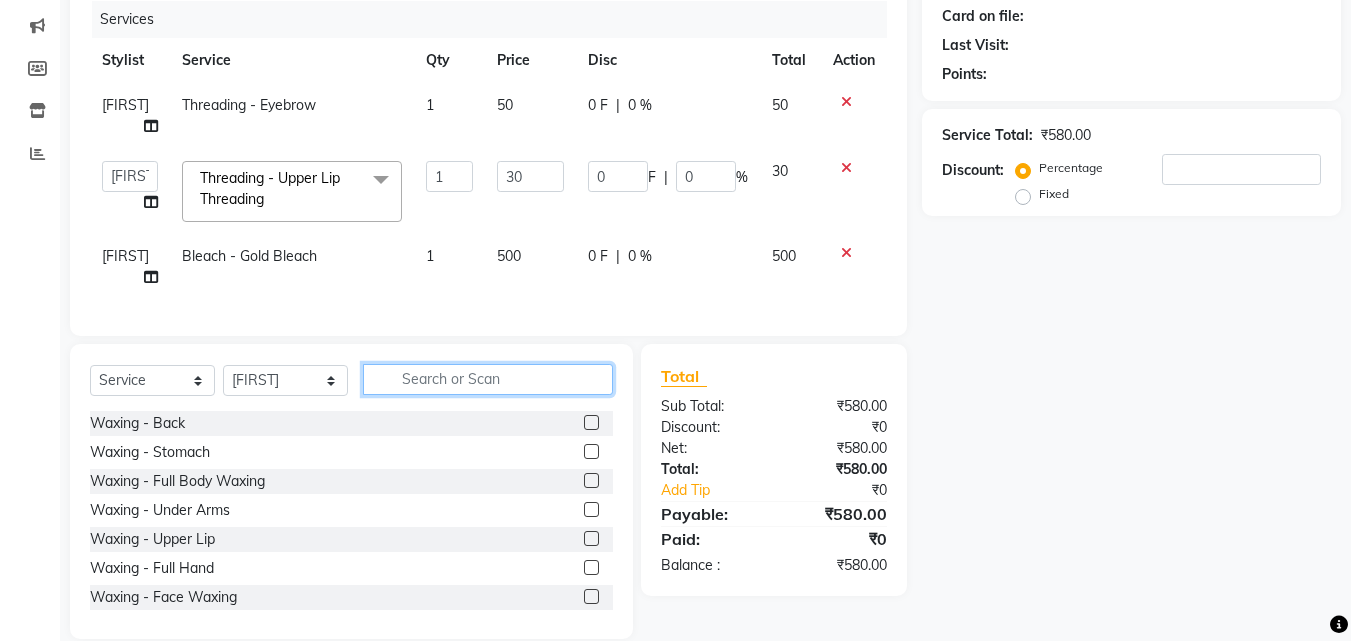 click 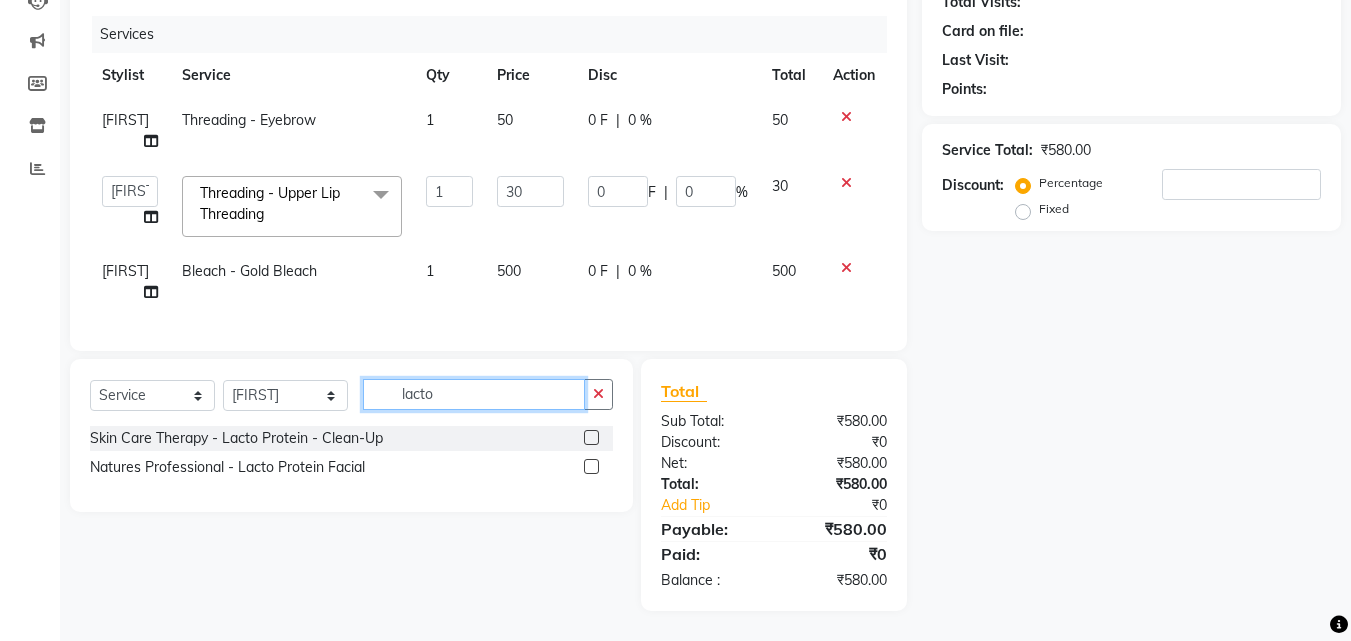 type on "lacto" 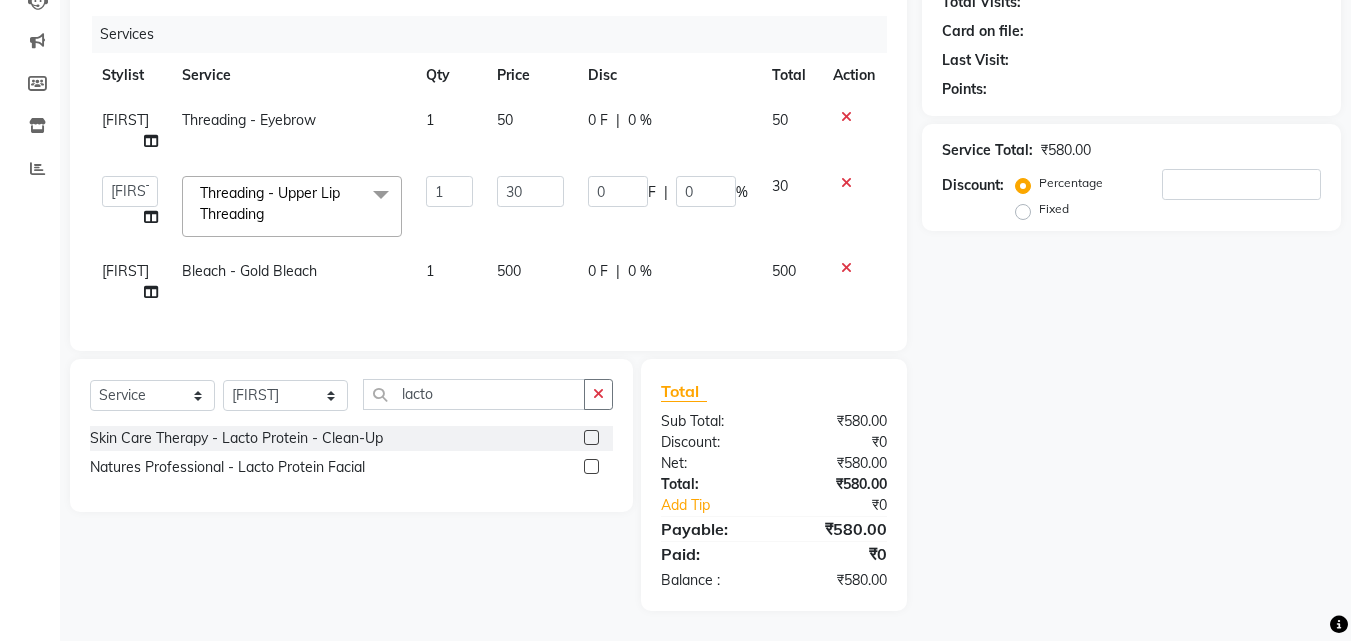 click 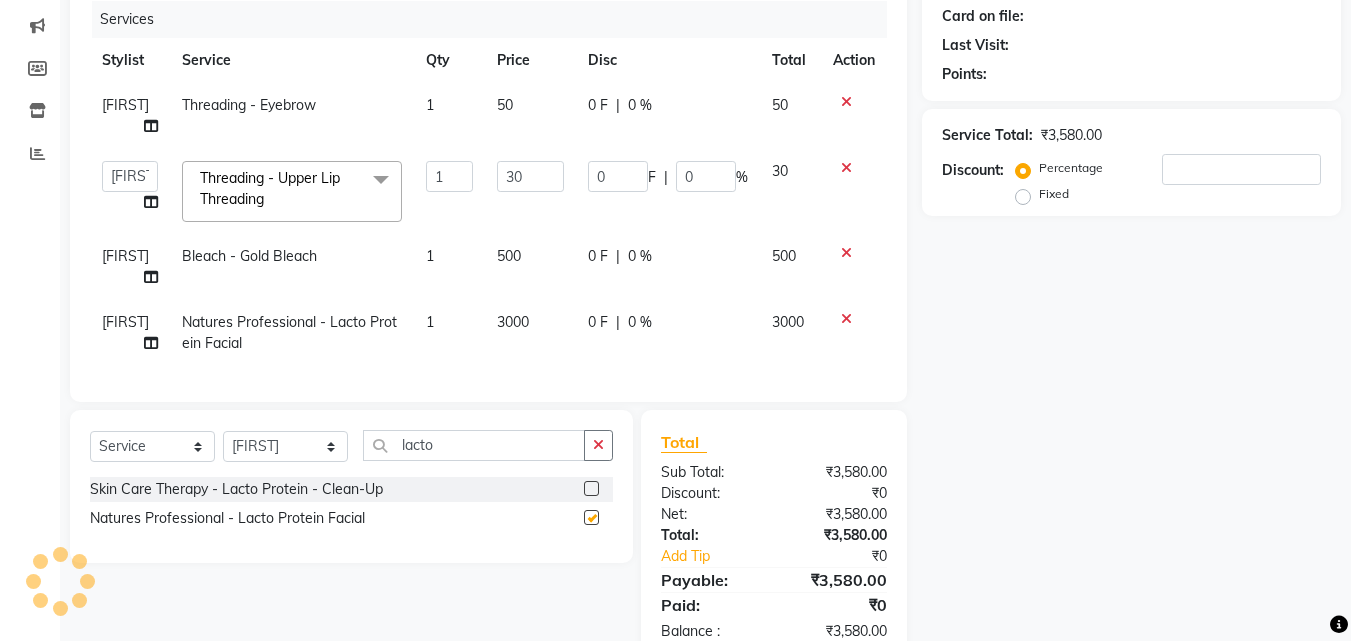 checkbox on "false" 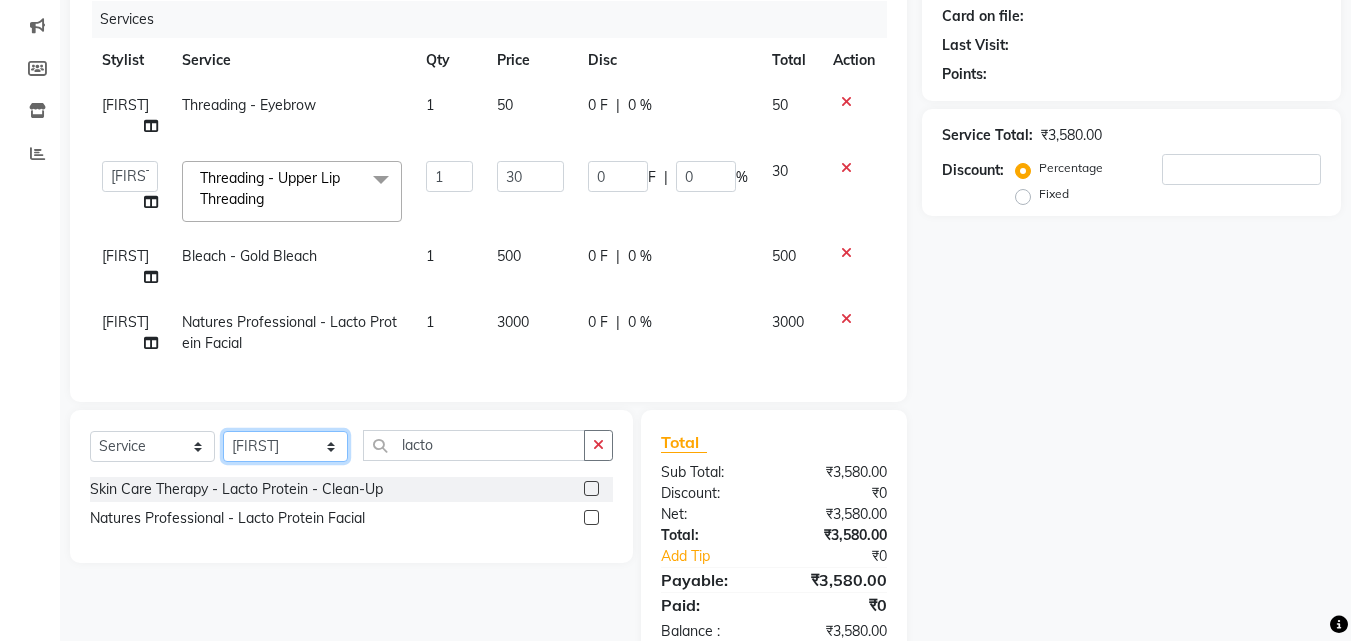 click on "Select Stylist [FIRST] [LAST] [FIRST] [LAST] [FIRST] [LAST] [FIRST] [LAST] [FIRST] [LAST] [FIRST] [LAST] [FIRST]" 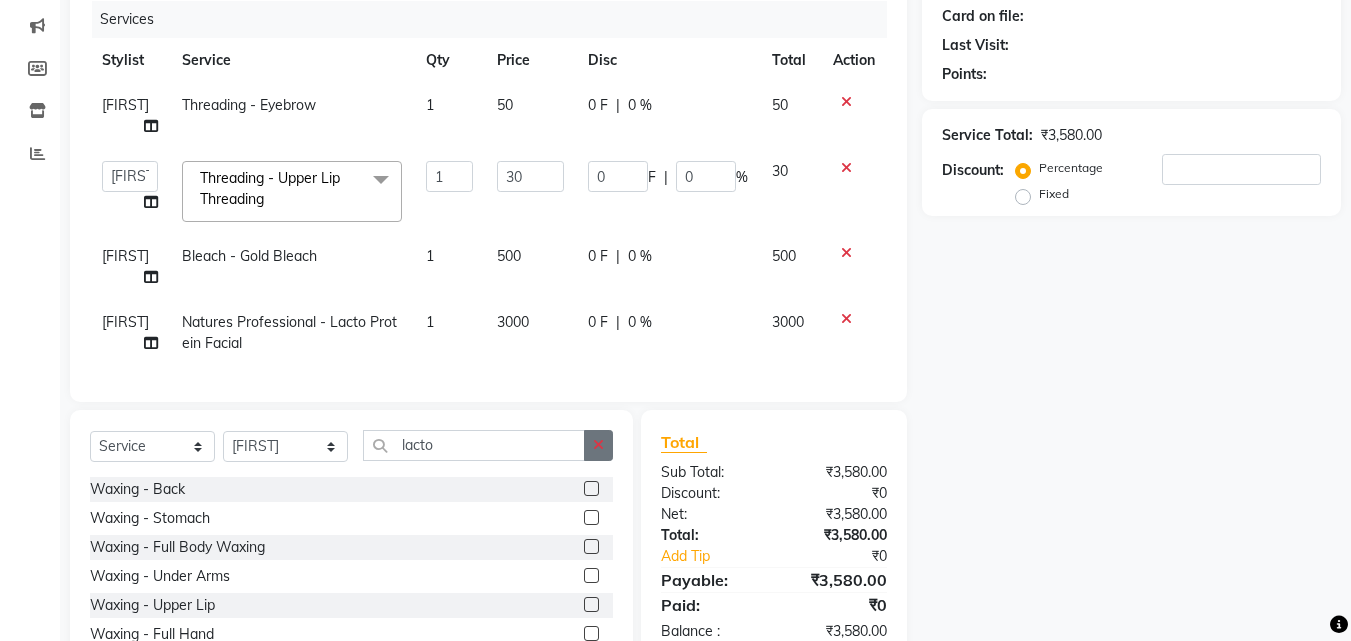 click 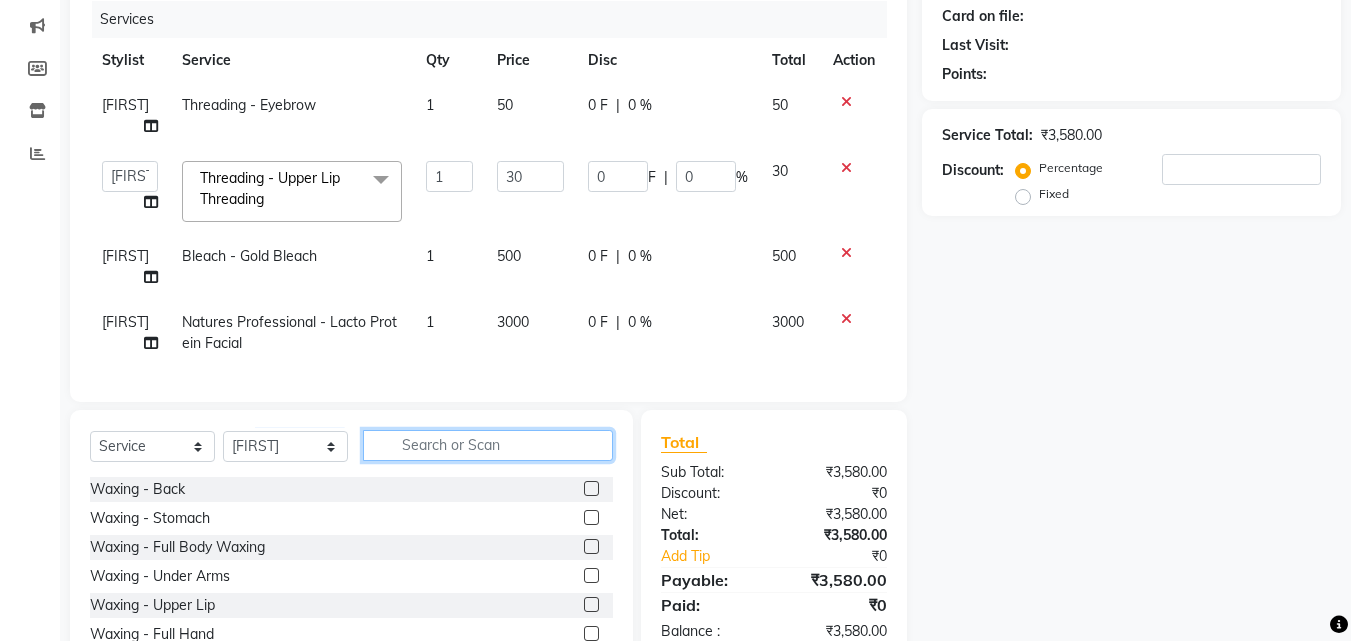 click 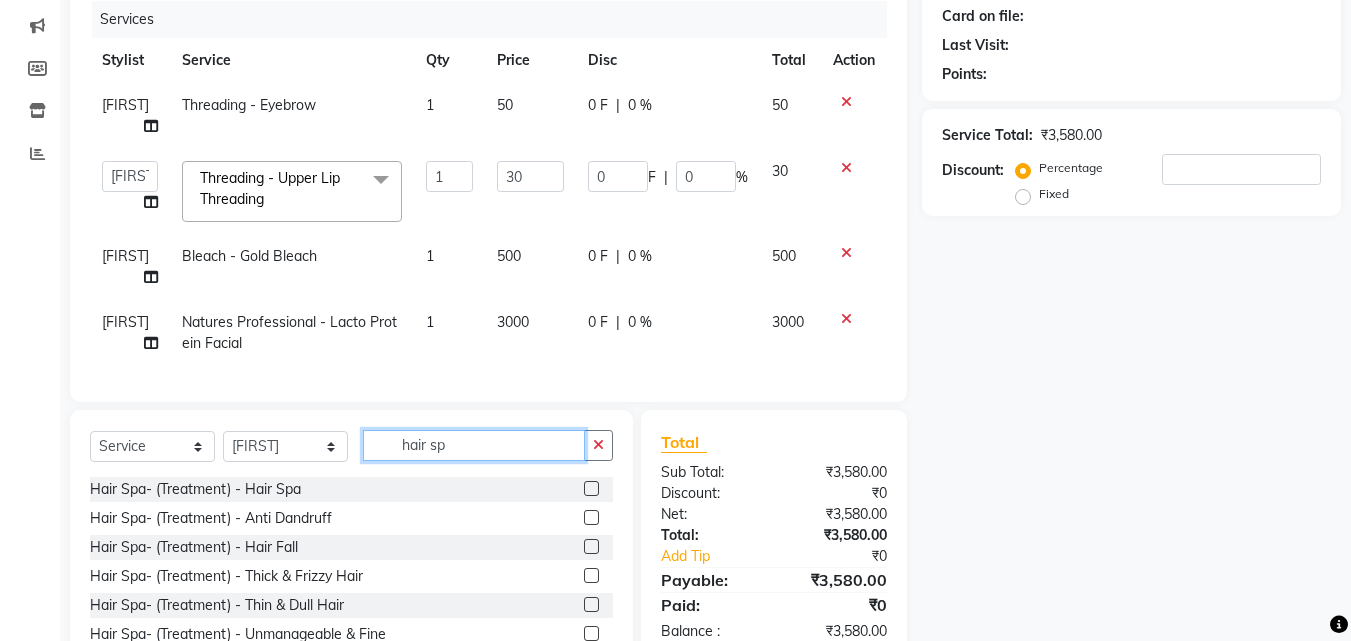 type on "hair sp" 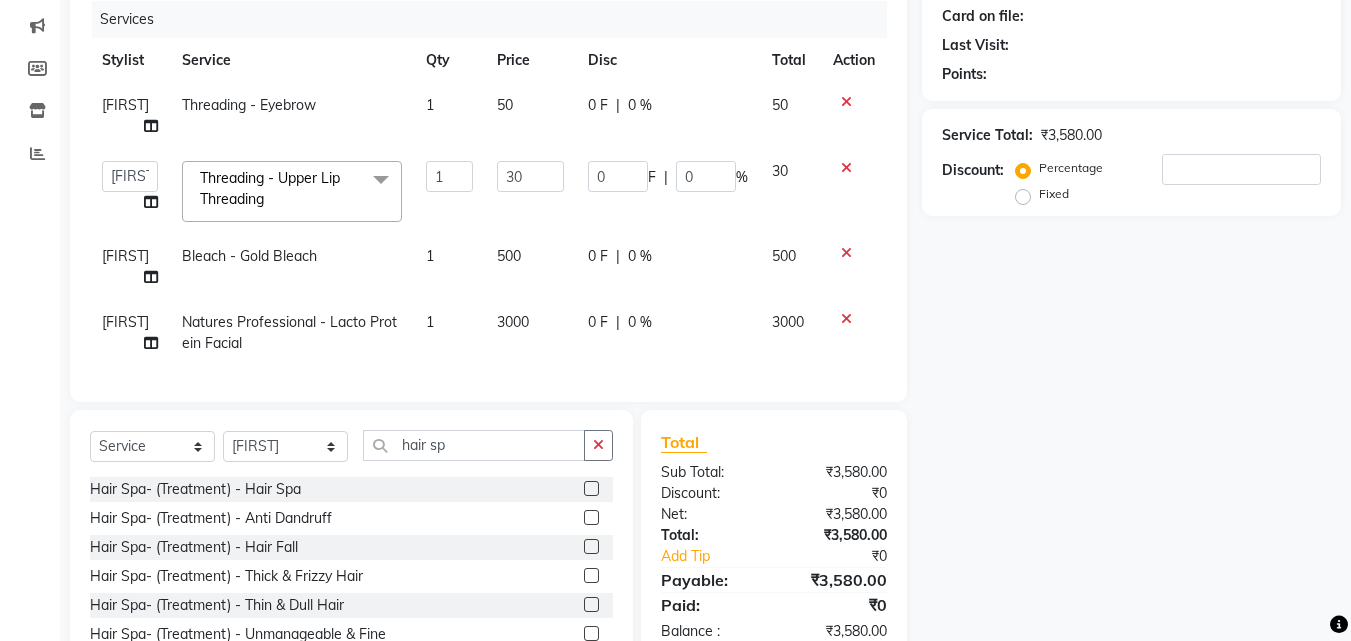 click 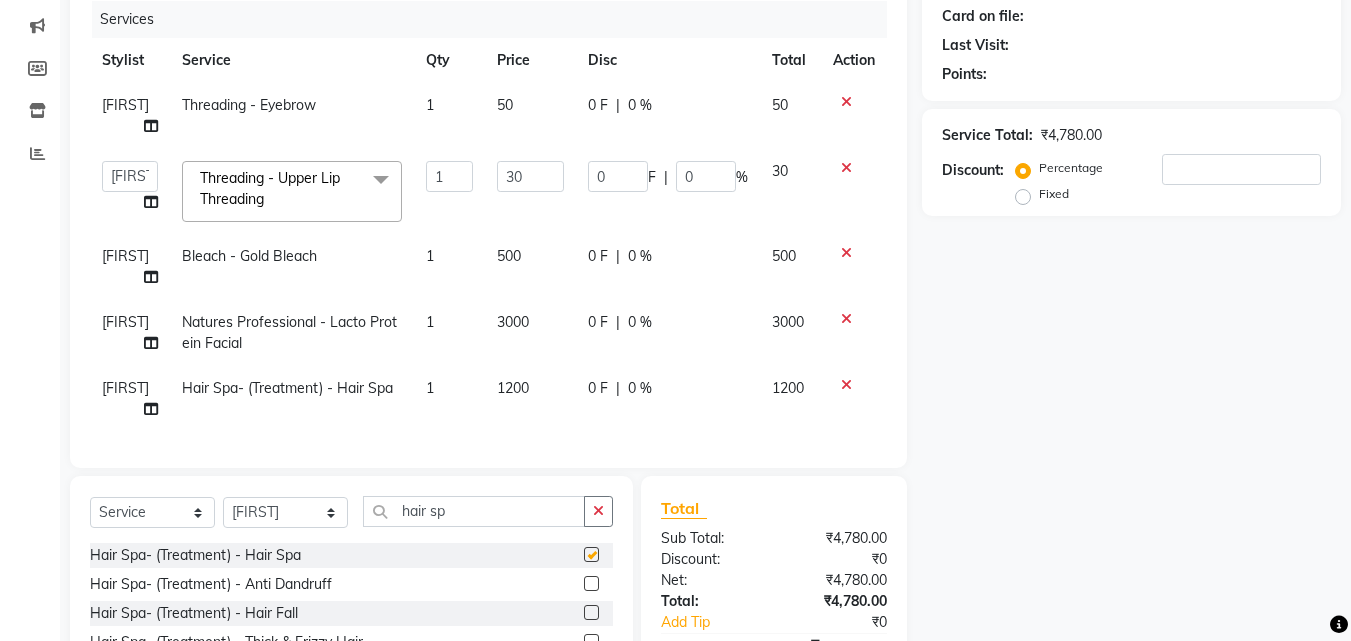 checkbox on "false" 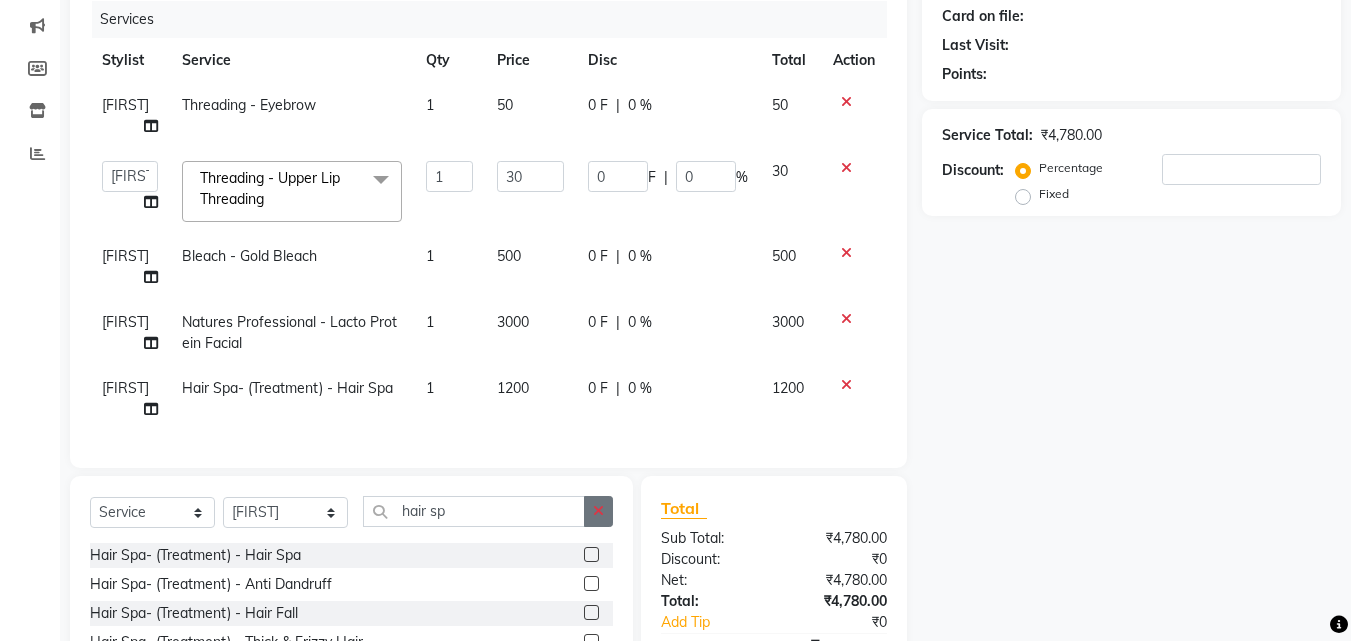 click 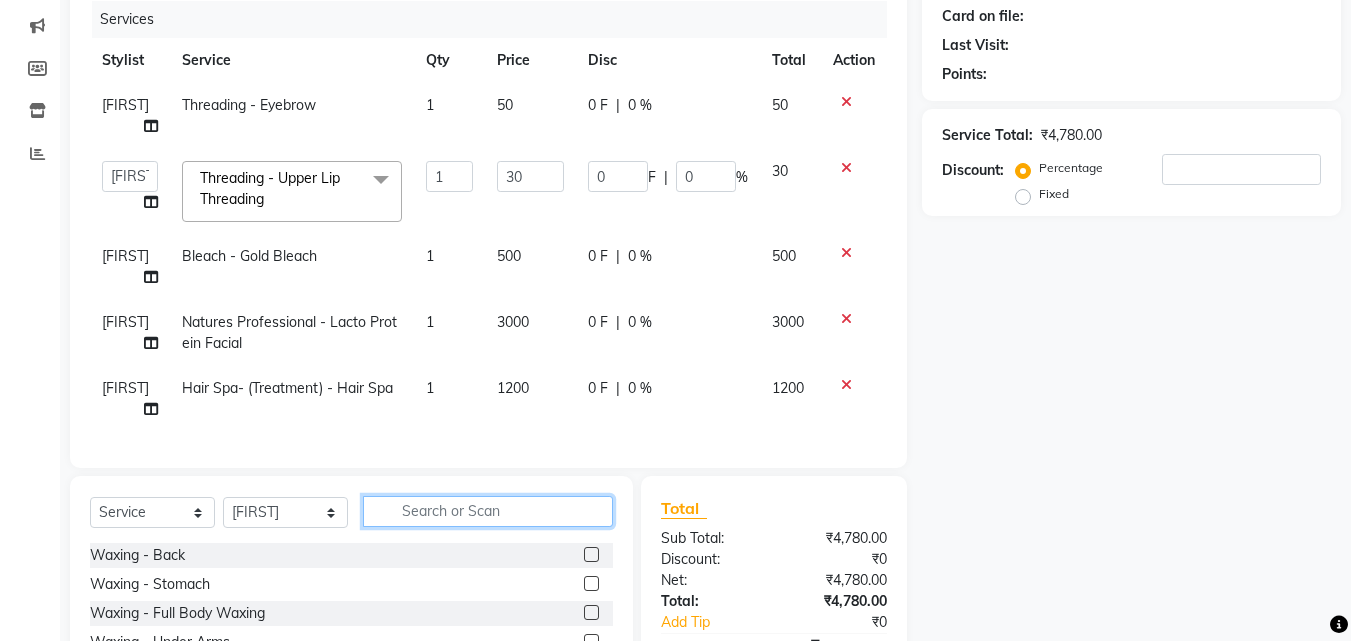 click 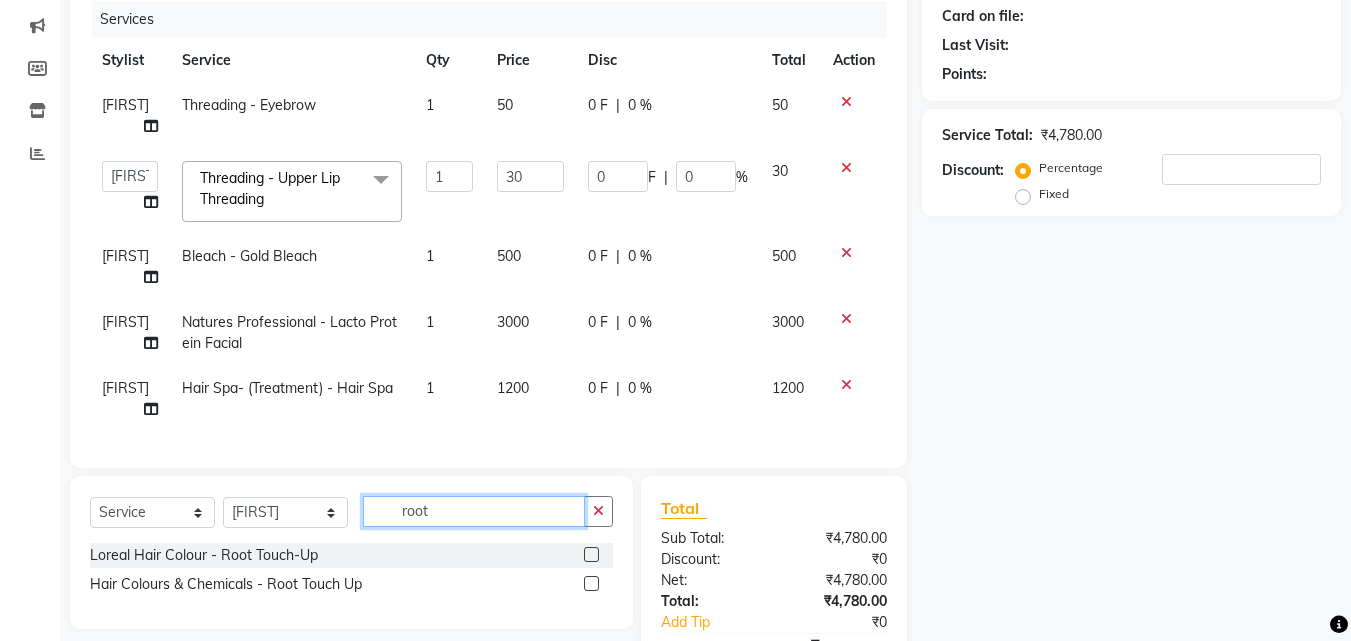 type on "root" 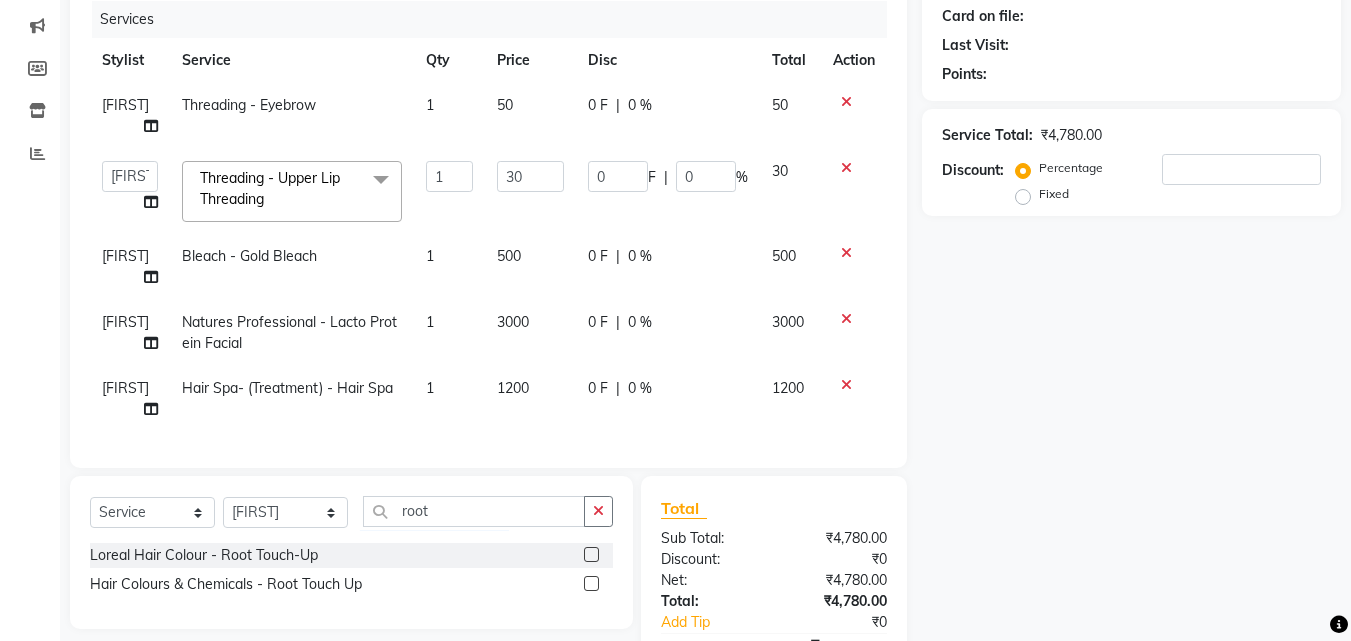 click 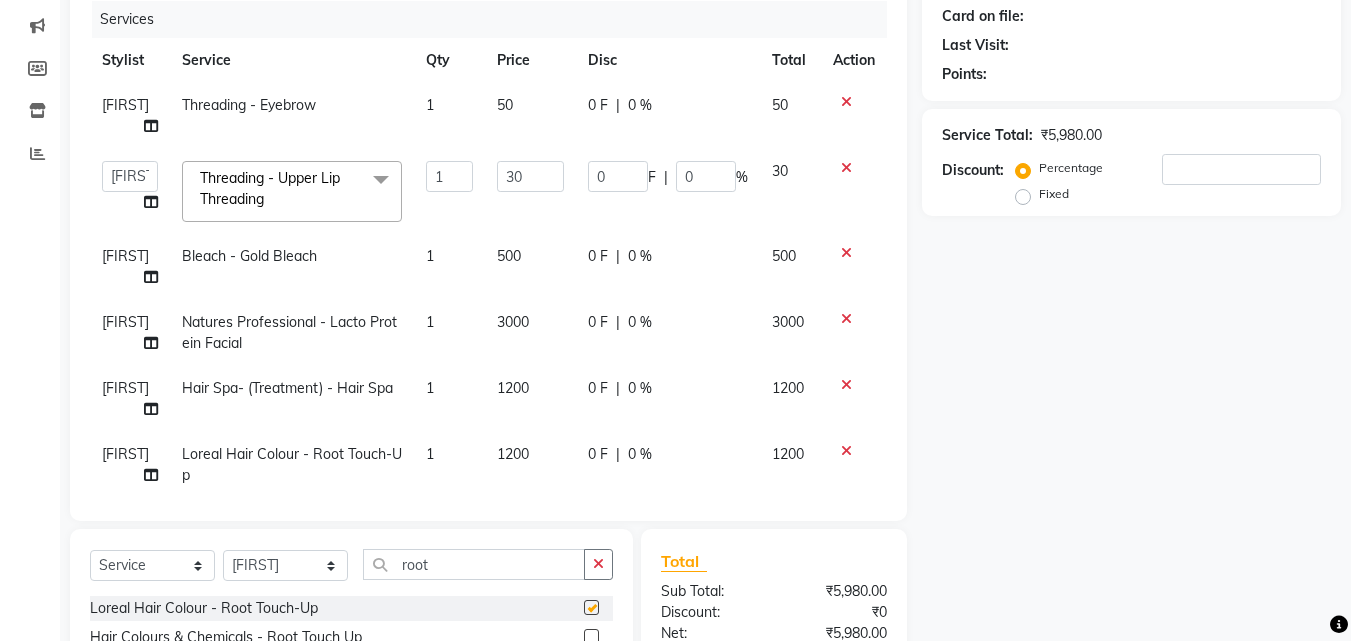 checkbox on "false" 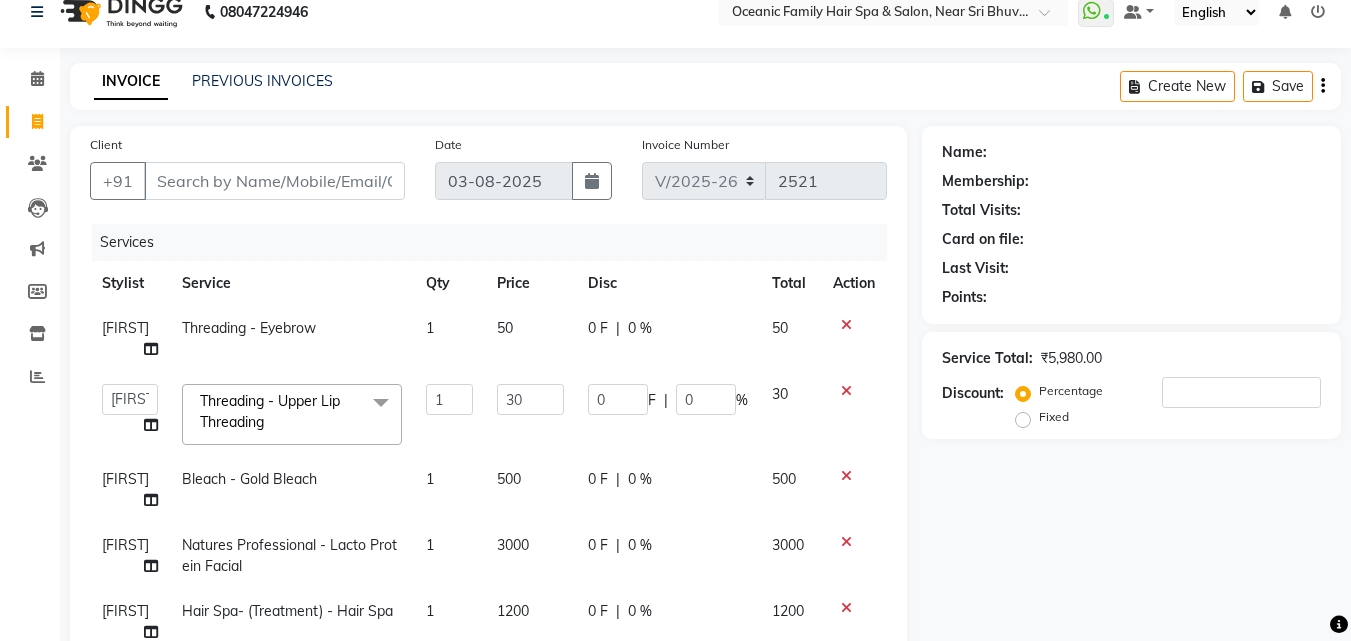 scroll, scrollTop: 0, scrollLeft: 0, axis: both 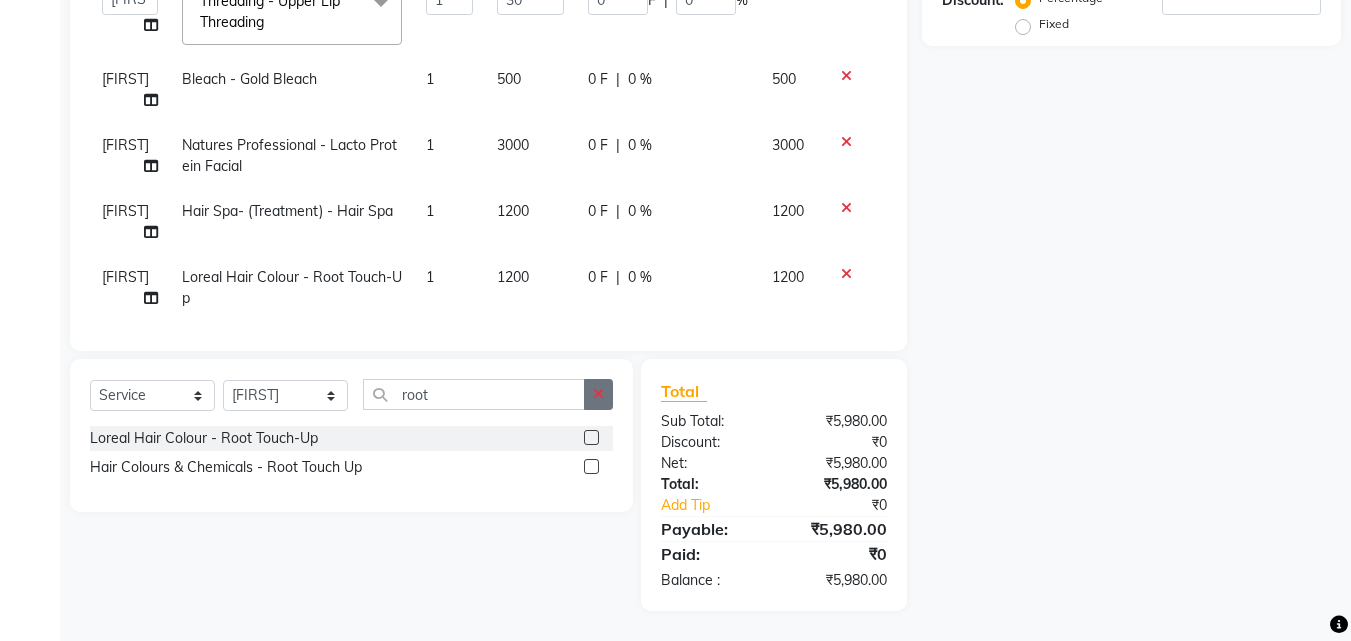 click 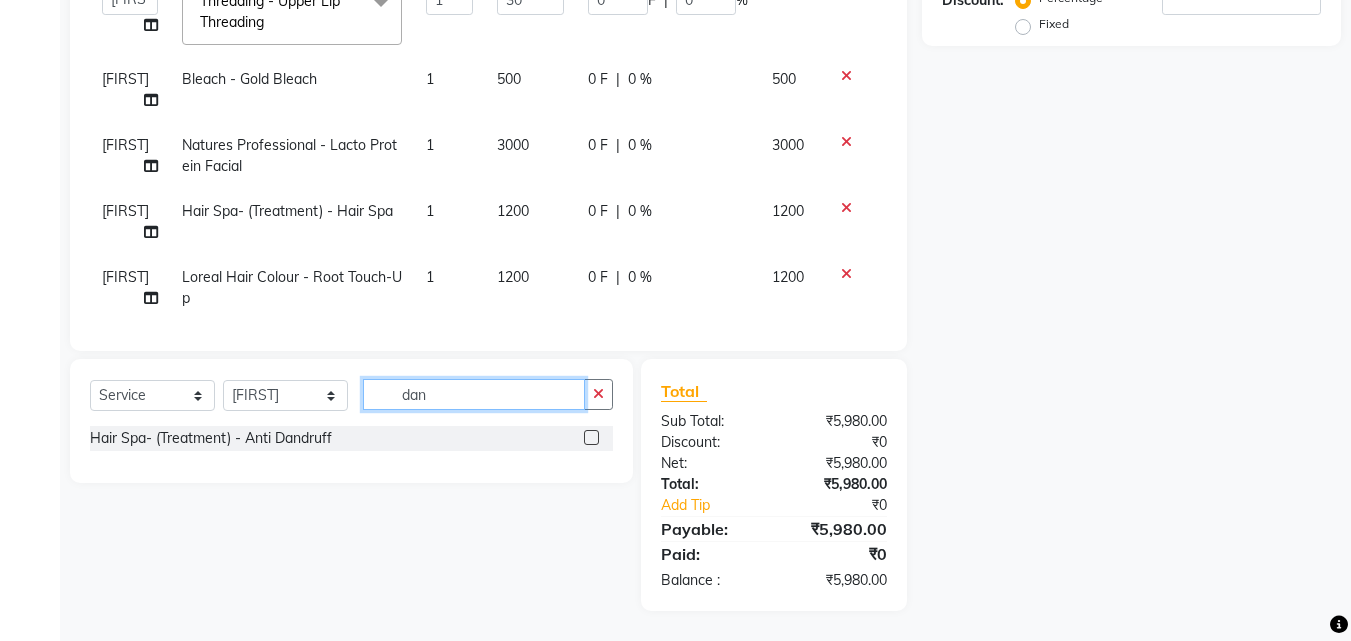 type on "dan" 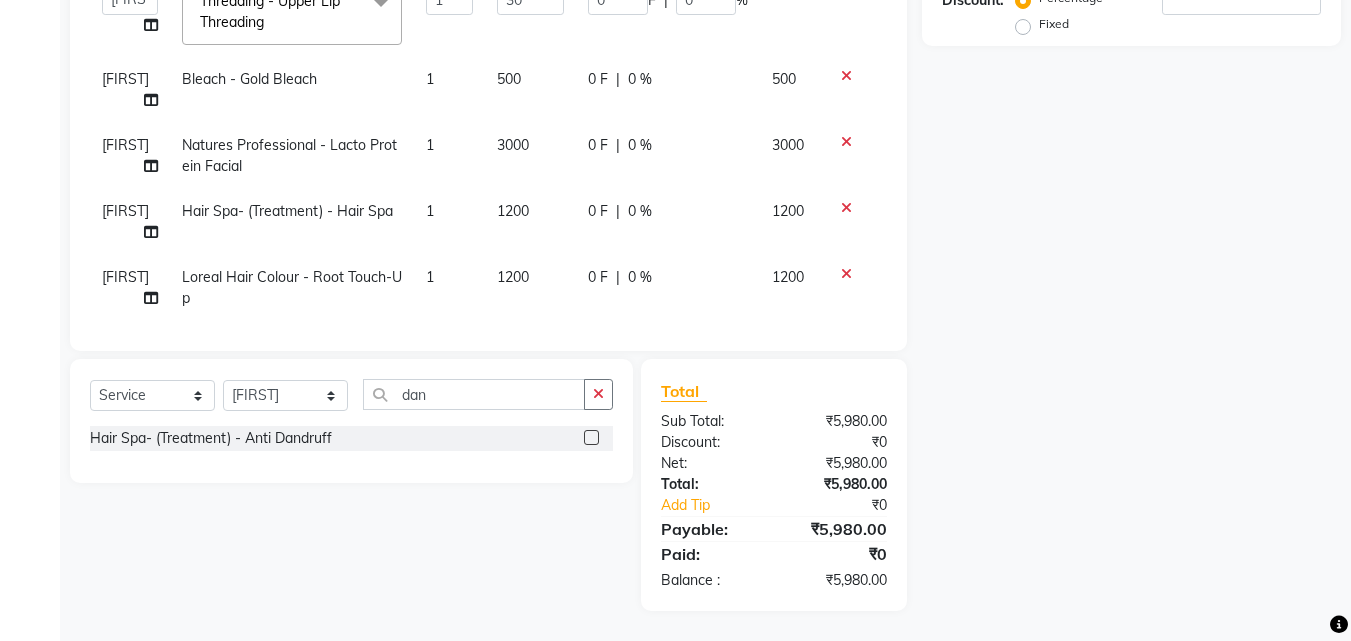 click 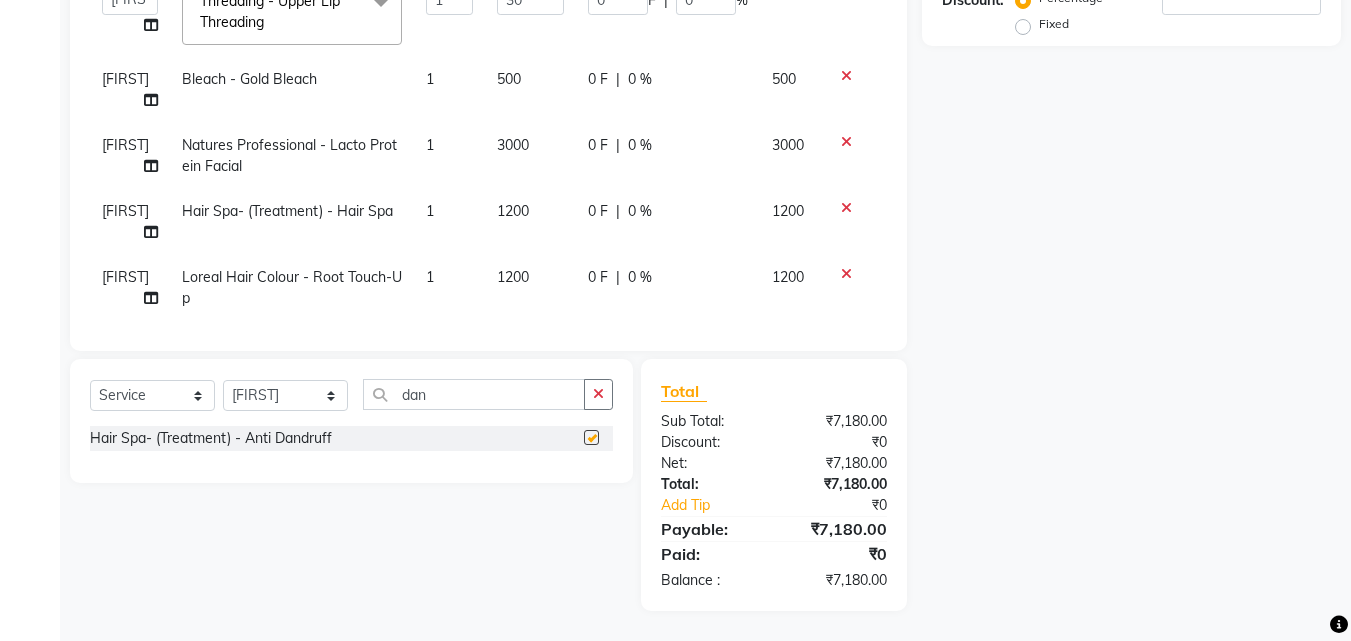 checkbox on "false" 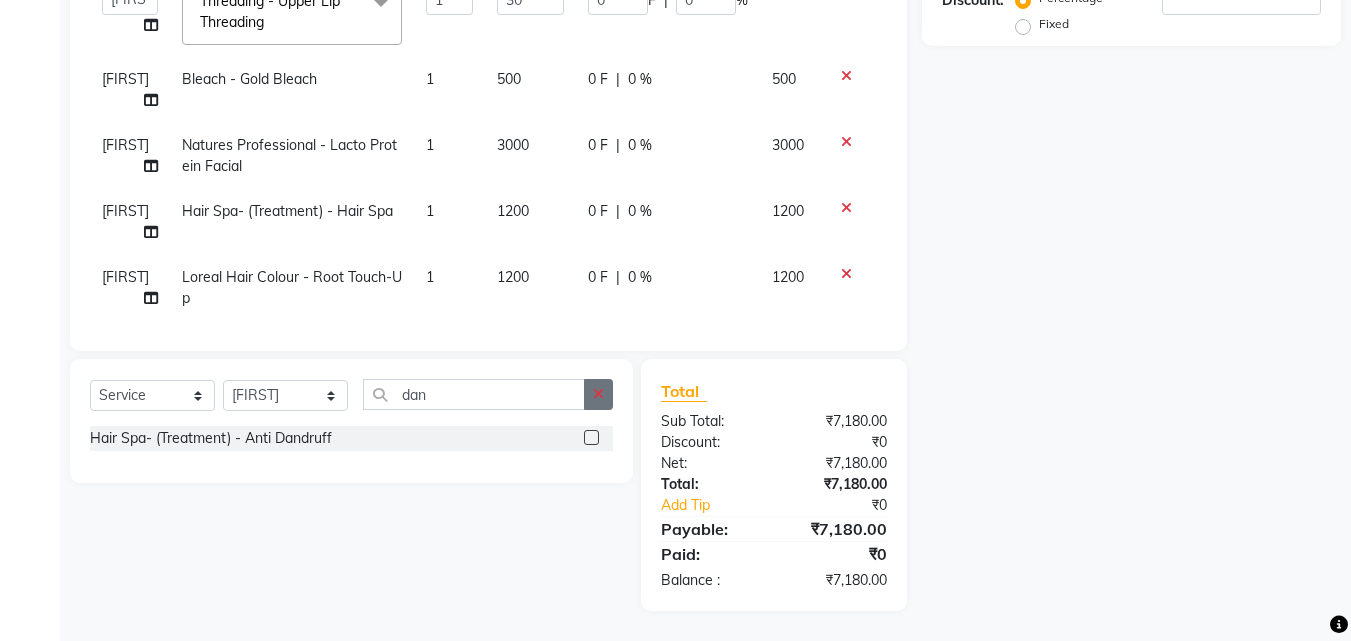 click 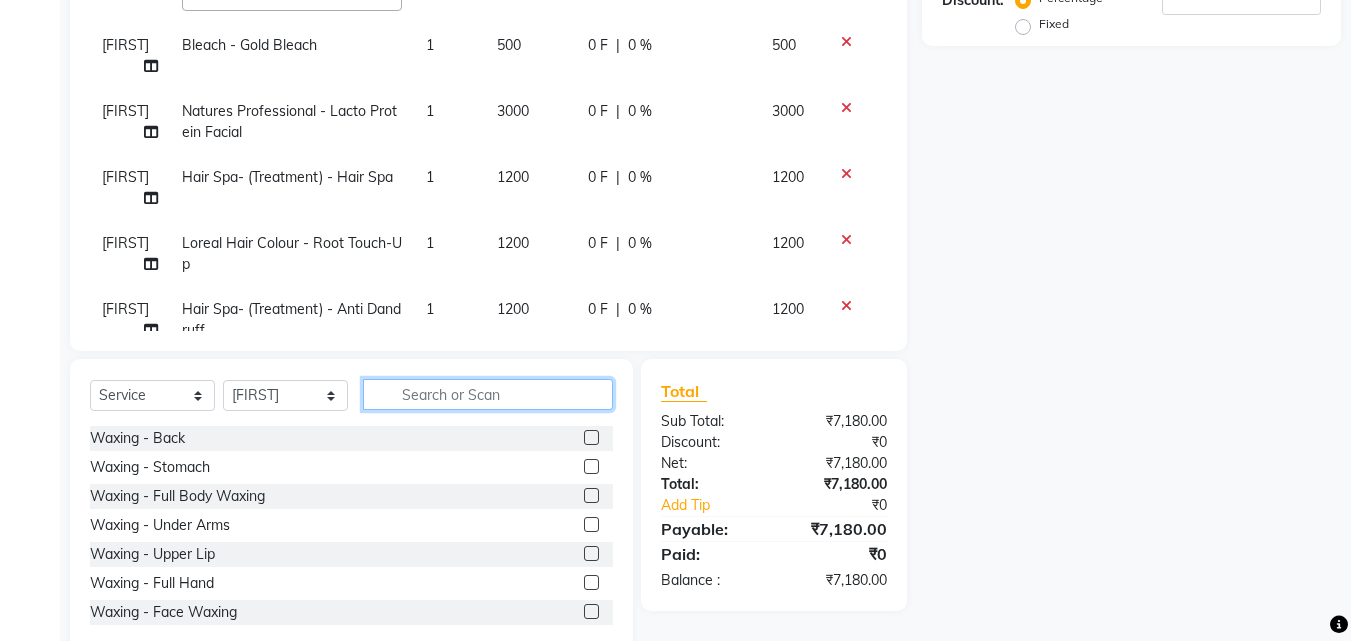 scroll, scrollTop: 73, scrollLeft: 0, axis: vertical 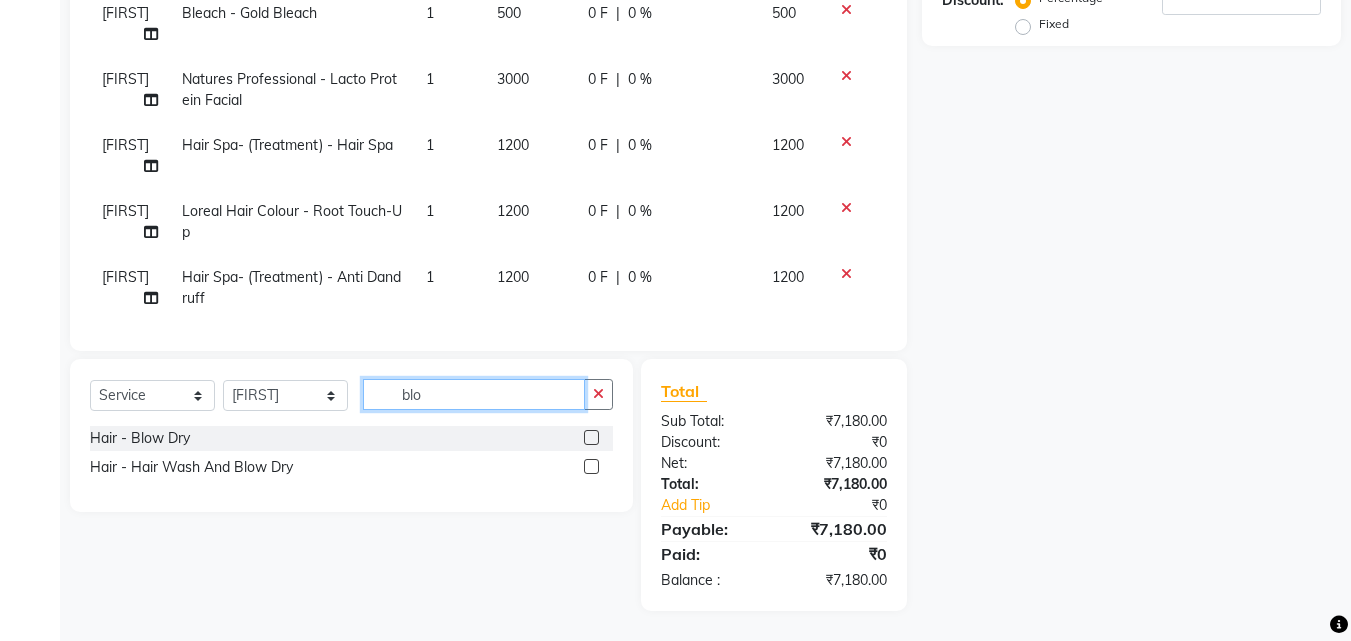 type on "blo" 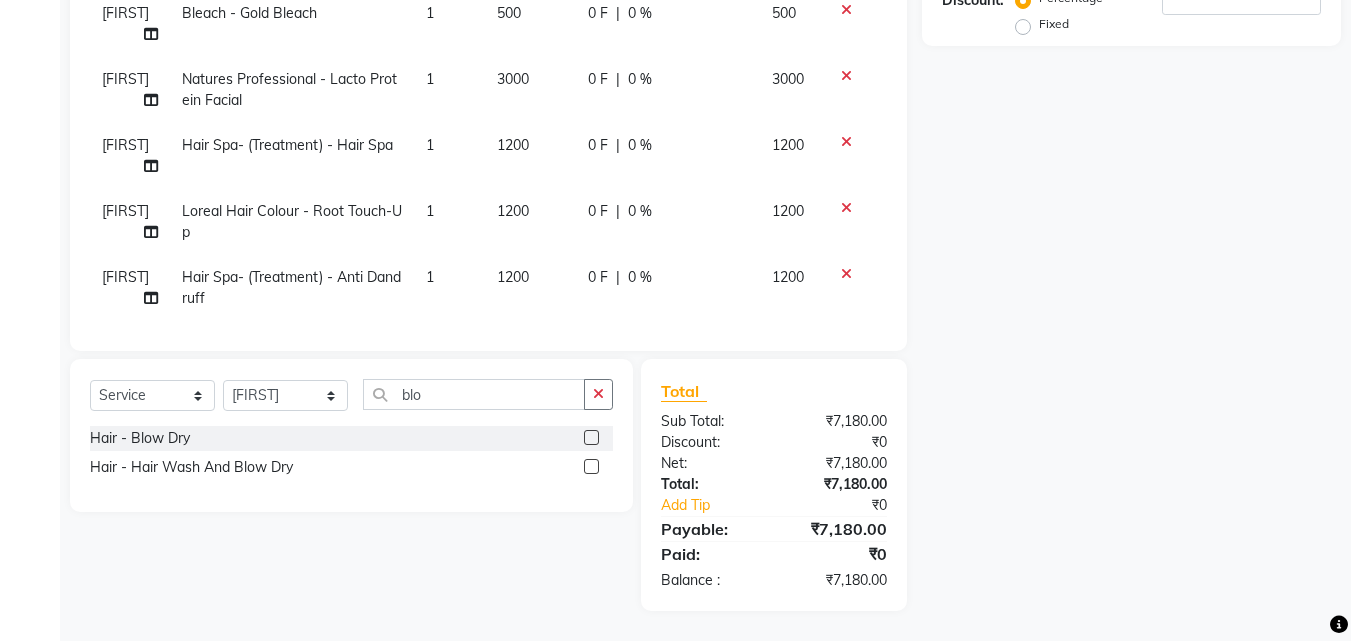 click 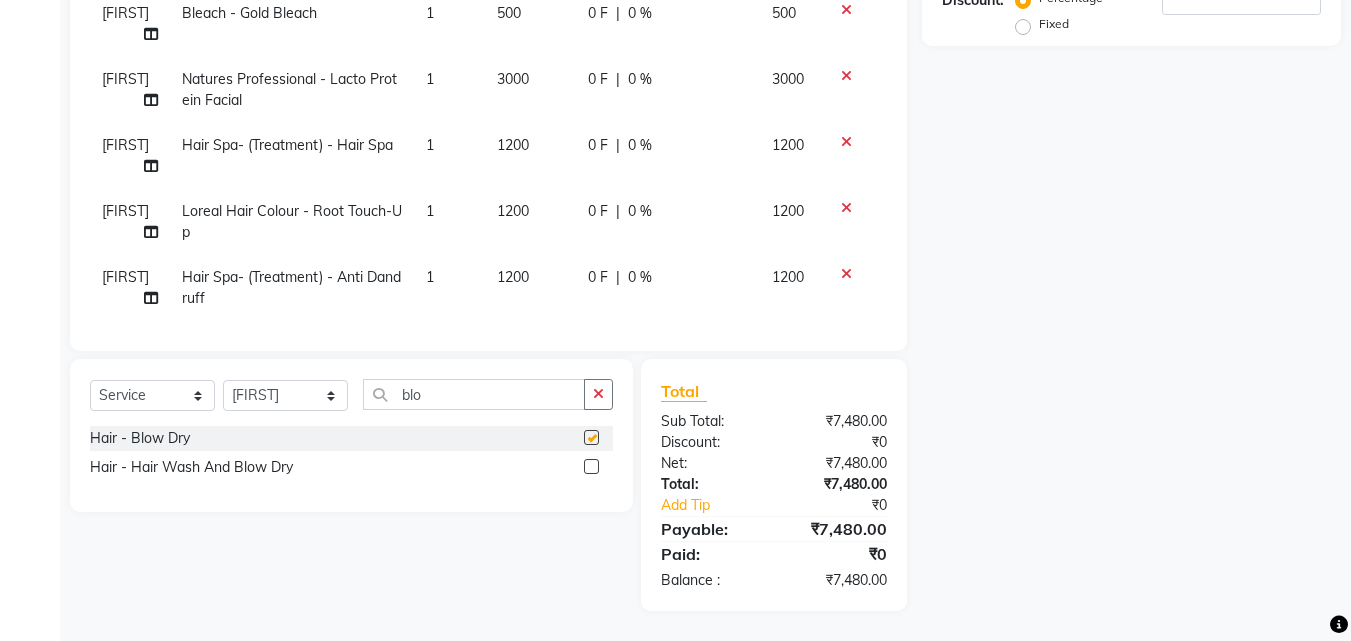 checkbox on "false" 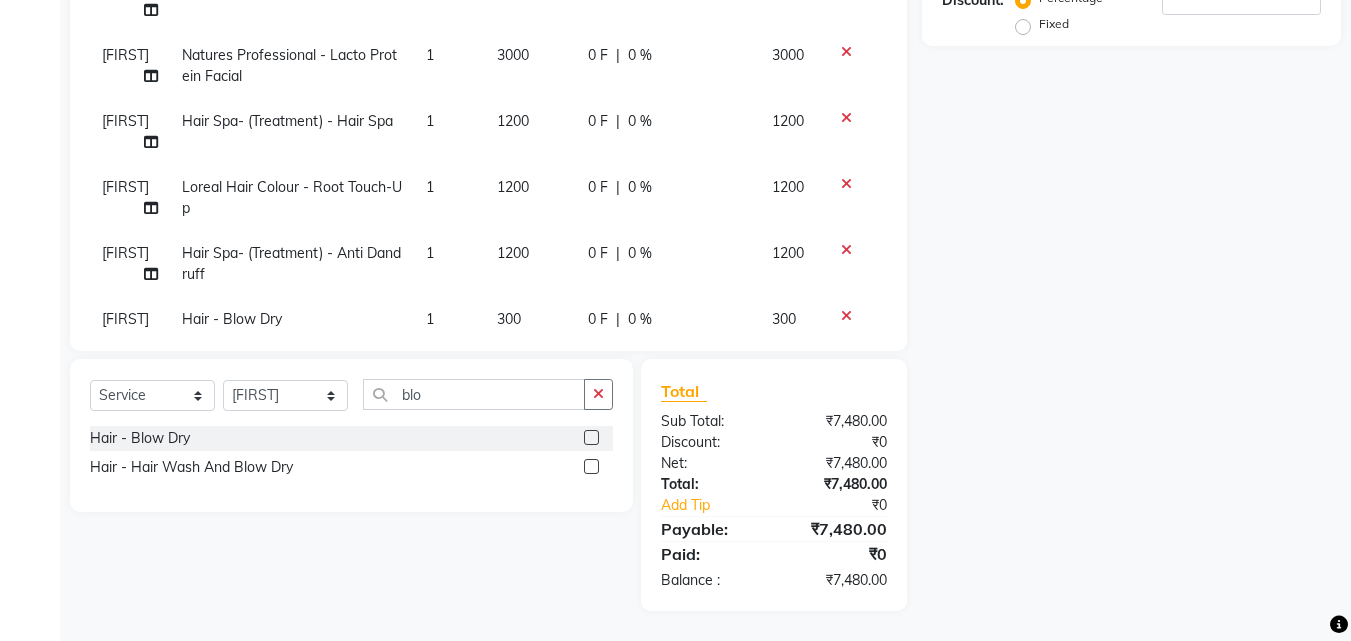 scroll, scrollTop: 118, scrollLeft: 0, axis: vertical 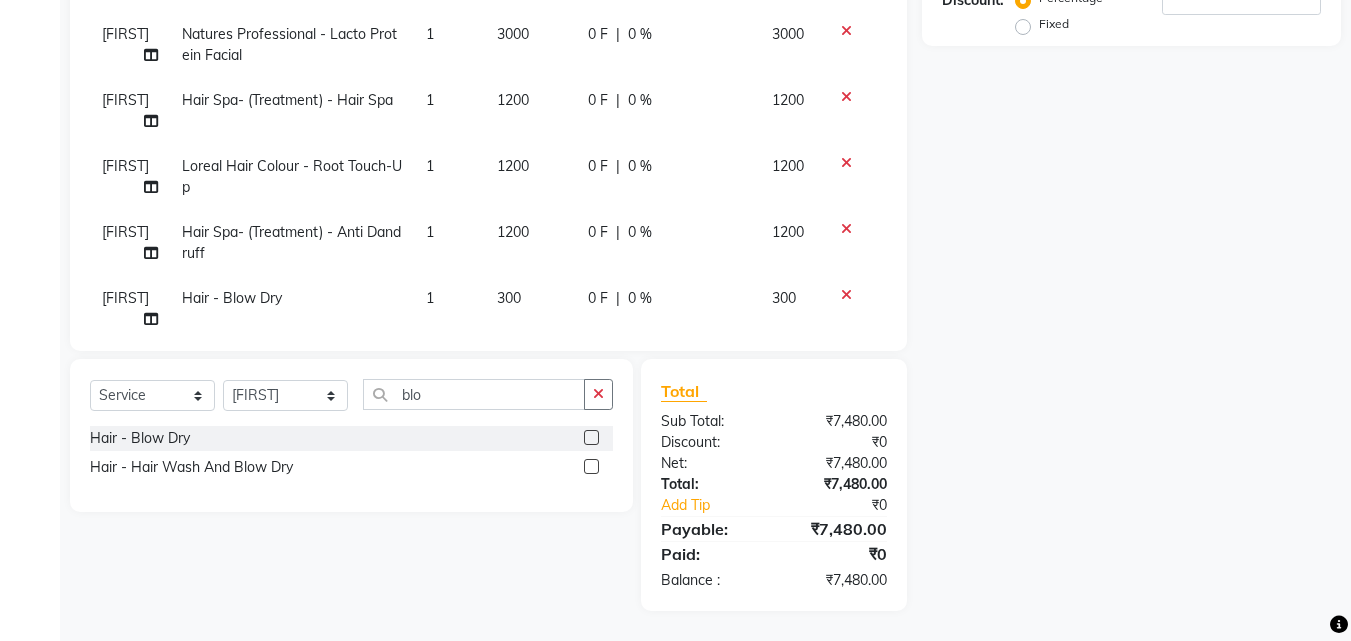click on "1200" 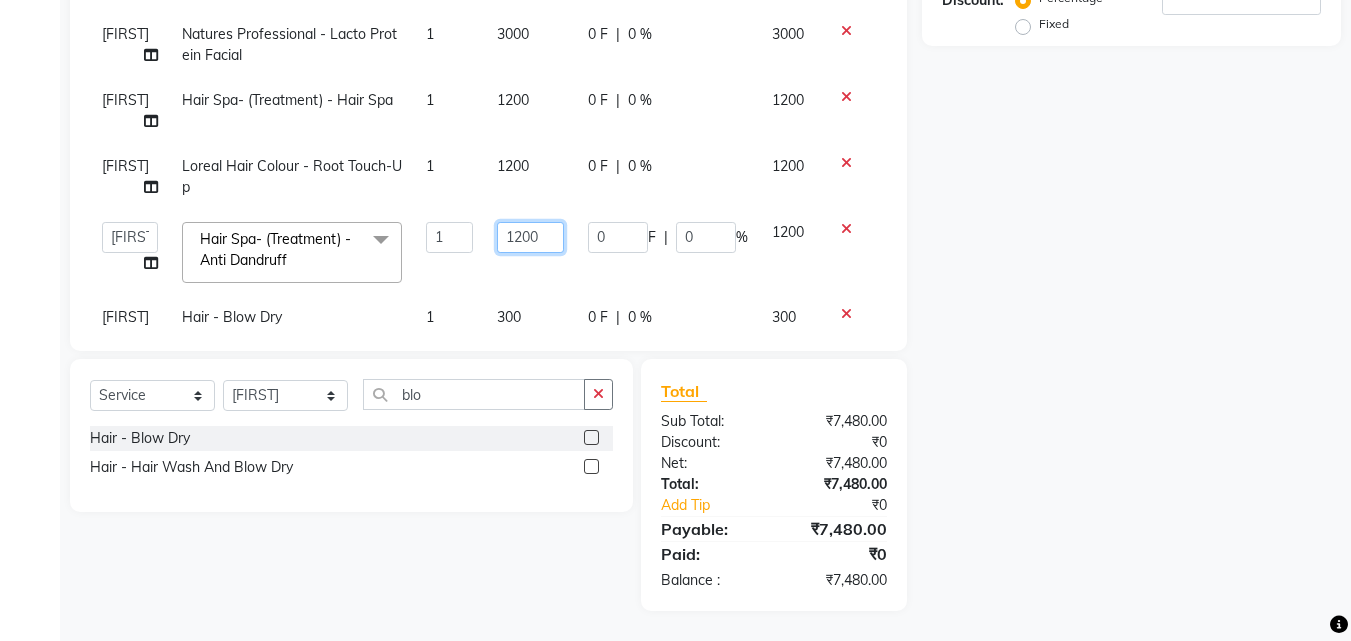 click on "1200" 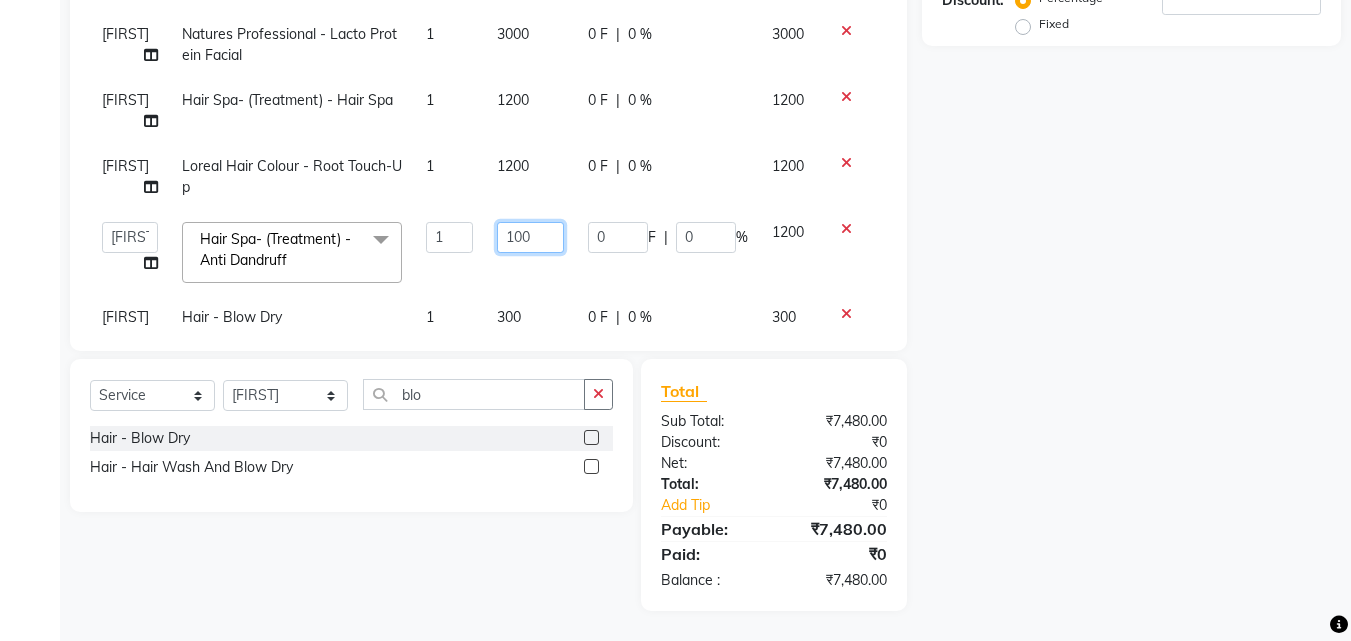 type on "1000" 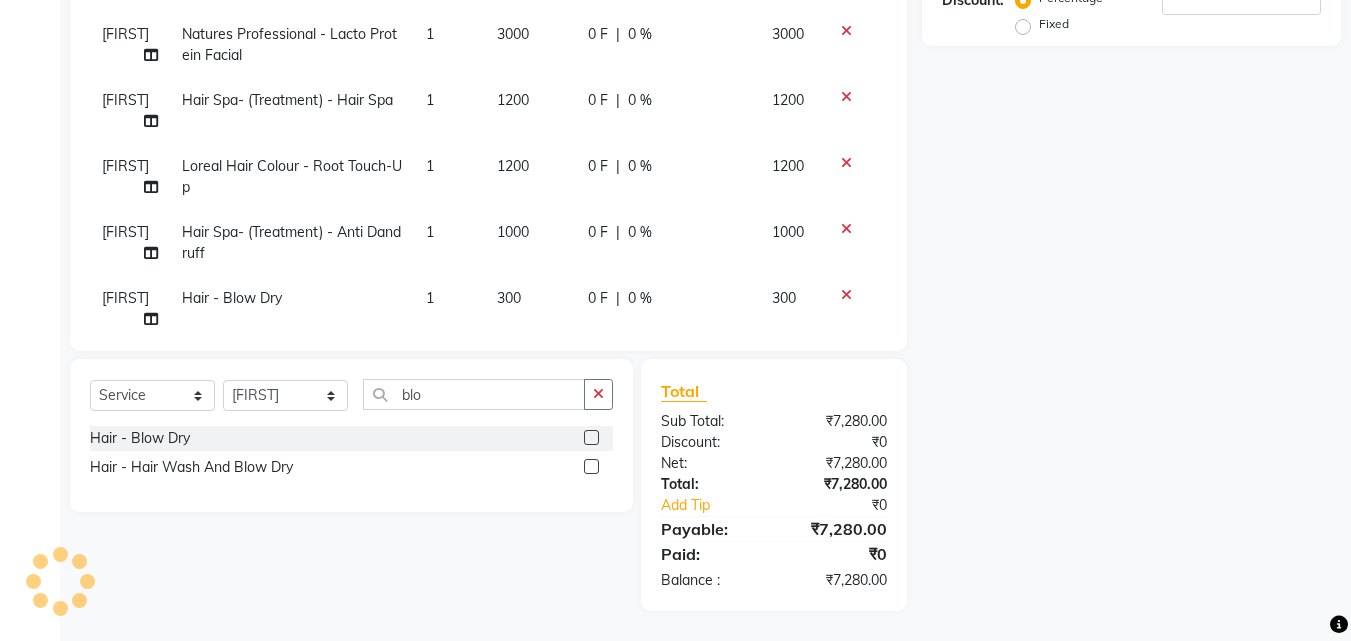 click on "Name: Membership: Total Visits: Card on file: Last Visit:  Points:  Service Total:  ₹7,280.00  Discount:  Percentage   Fixed" 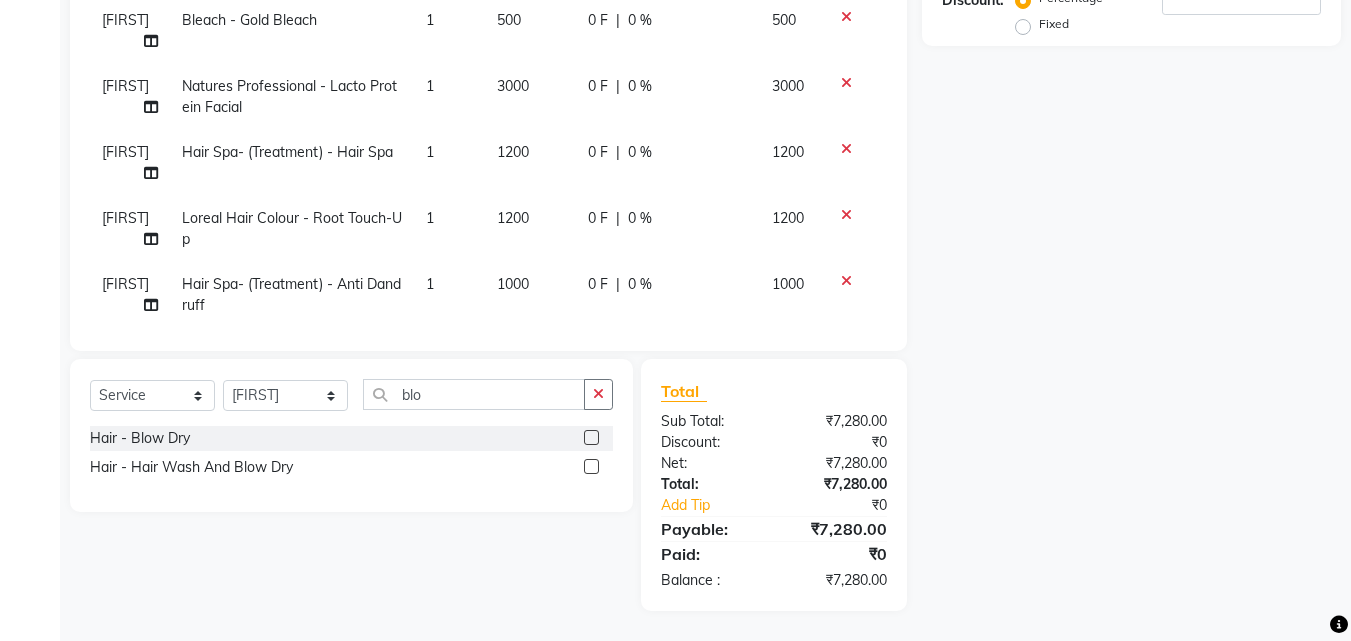 scroll, scrollTop: 118, scrollLeft: 0, axis: vertical 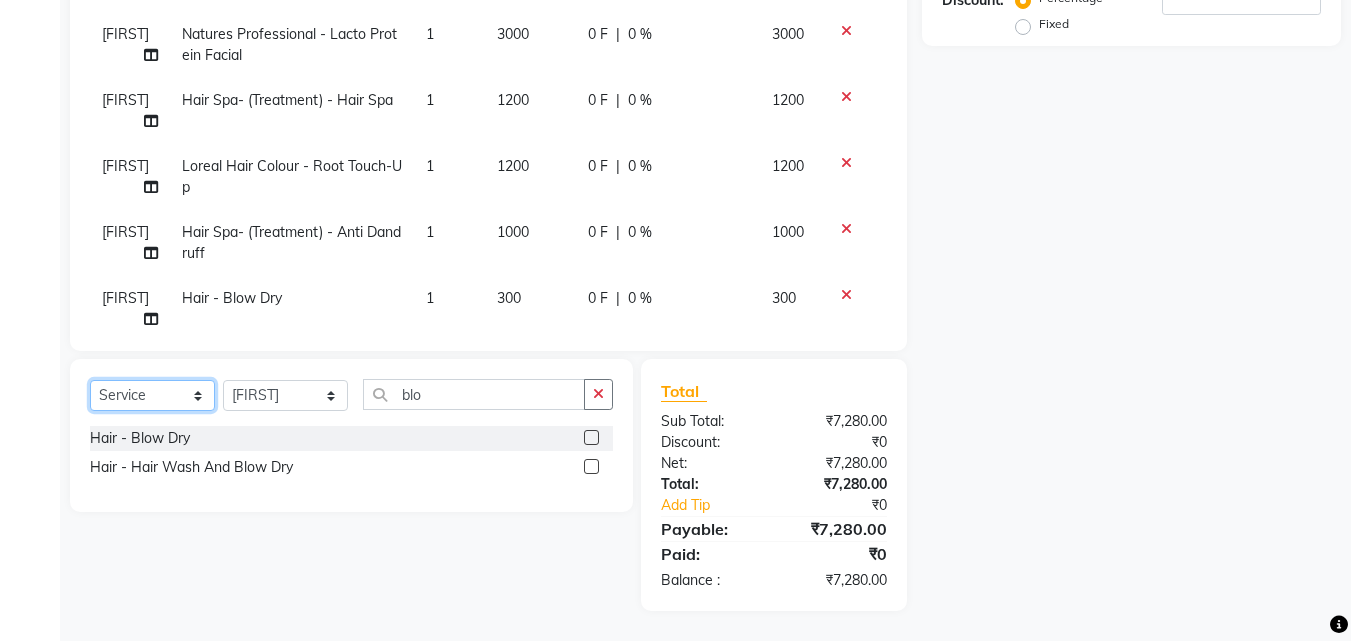 click on "Select  Service  Product  Membership  Package Voucher Prepaid Gift Card" 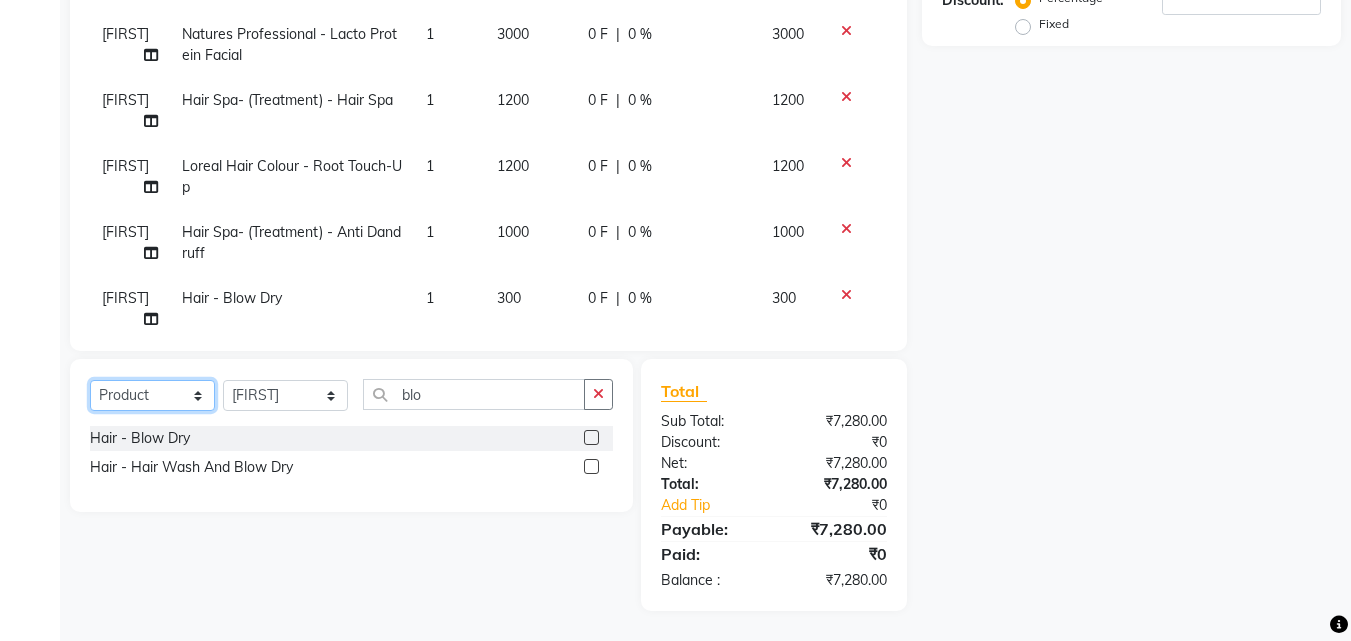 click on "Select  Service  Product  Membership  Package Voucher Prepaid Gift Card" 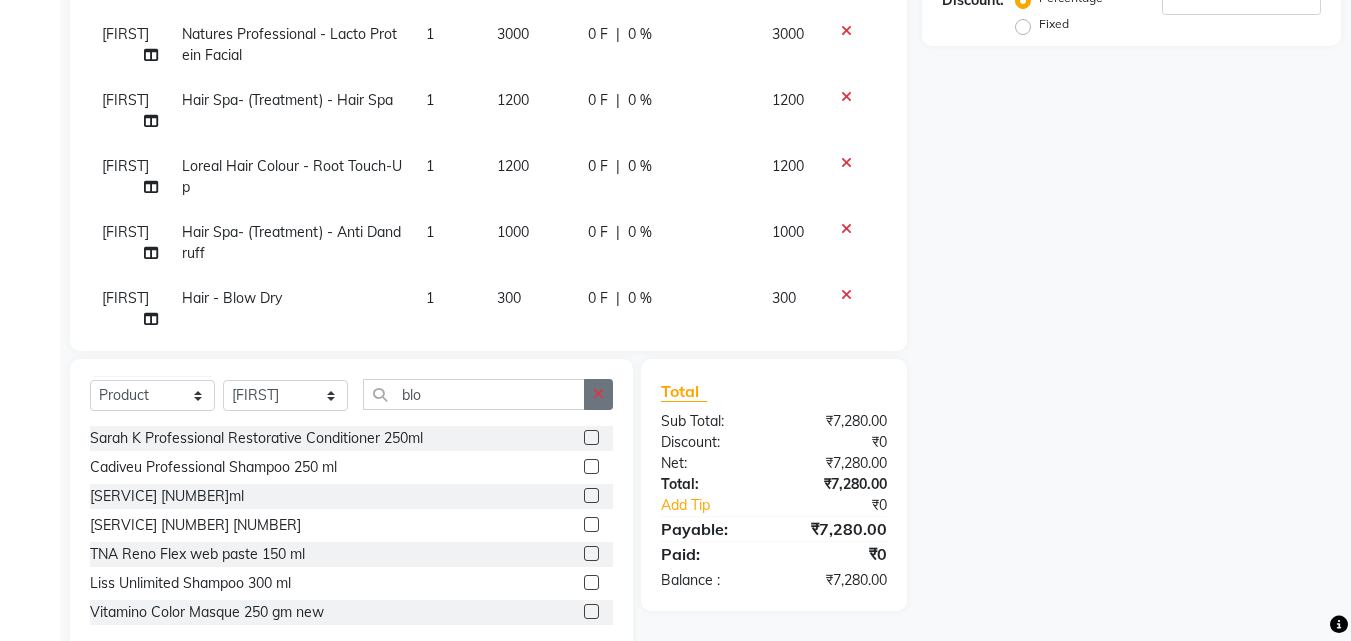 click 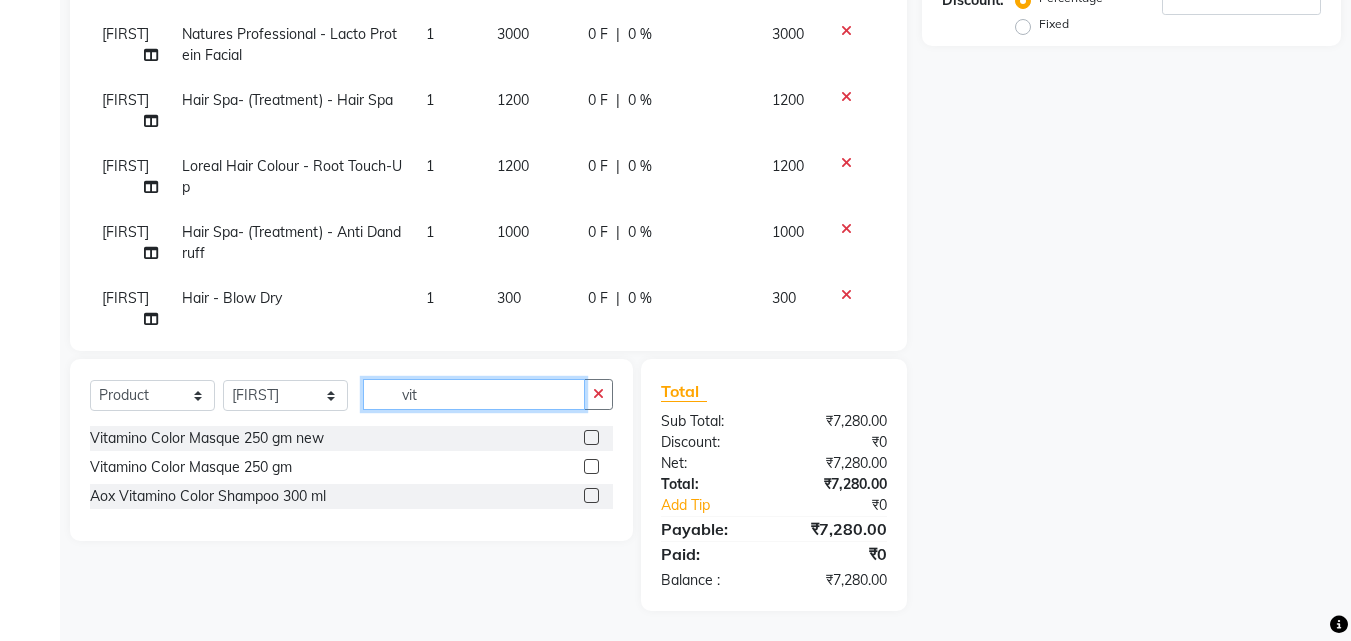 type on "vit" 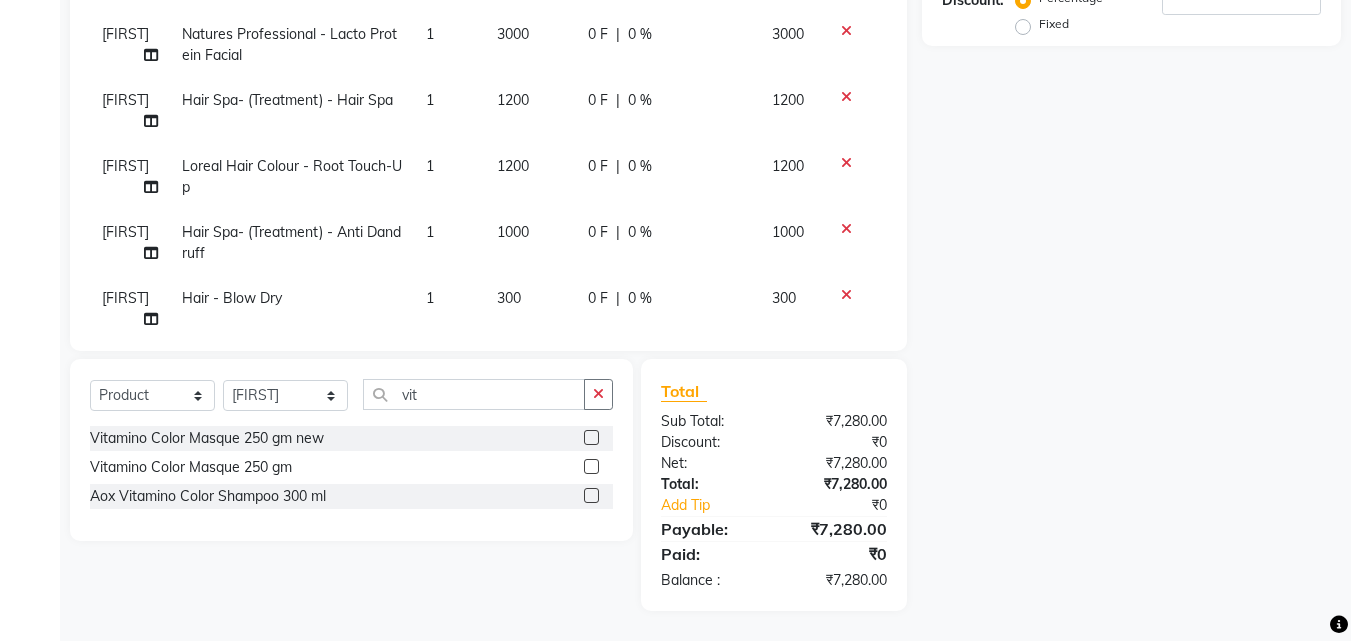 click 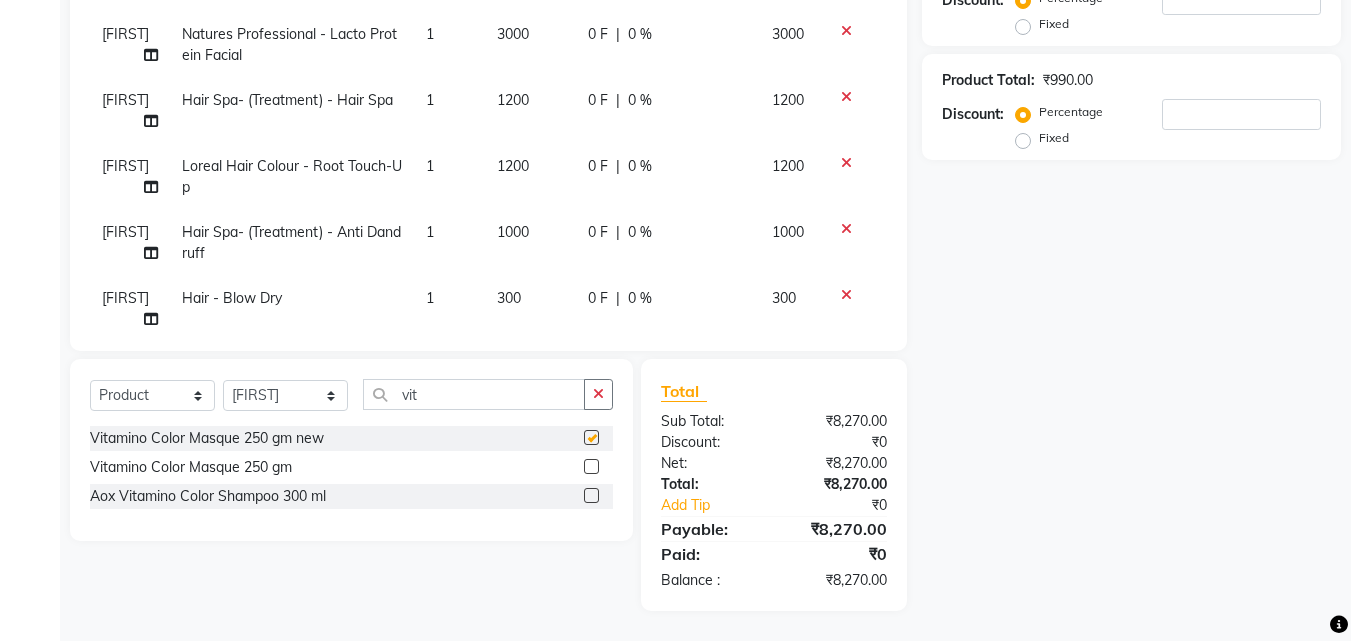 checkbox on "false" 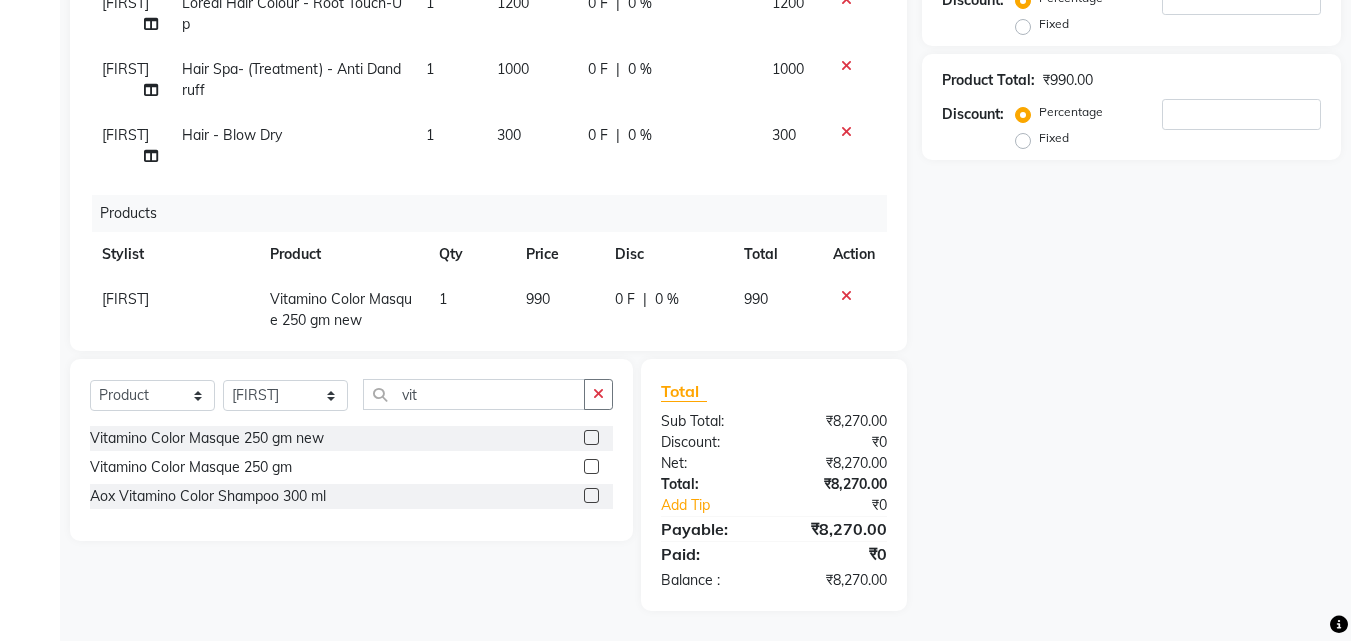 scroll, scrollTop: 282, scrollLeft: 0, axis: vertical 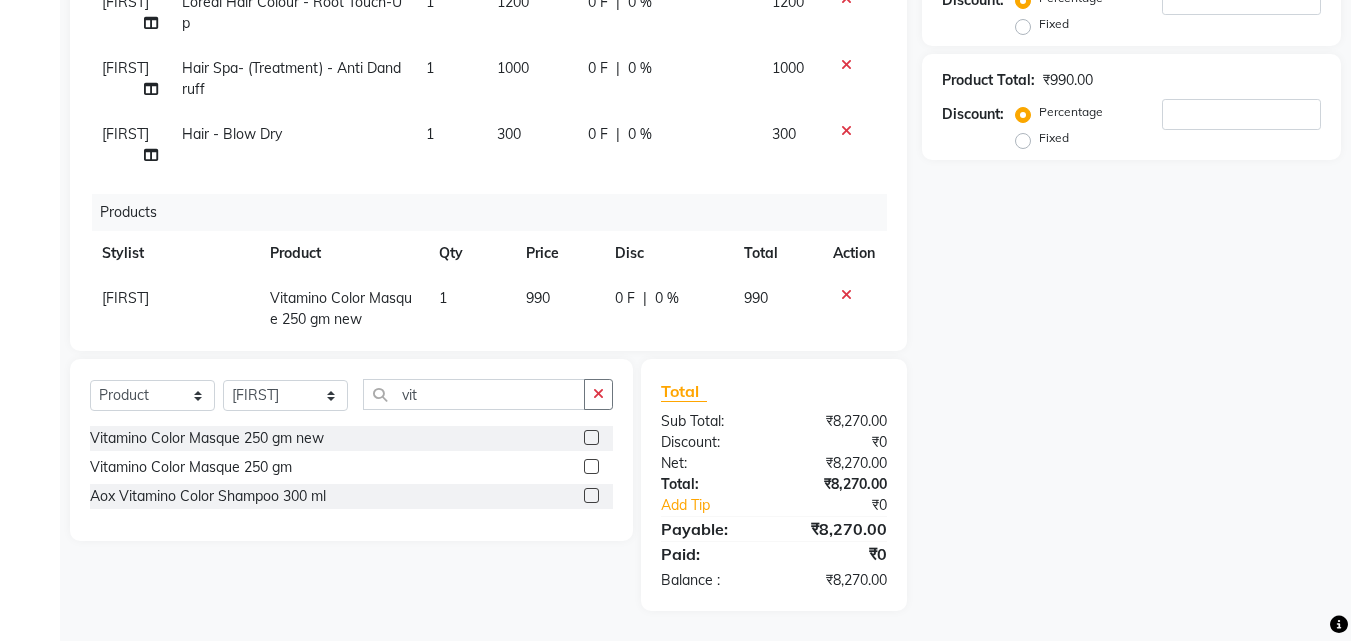click 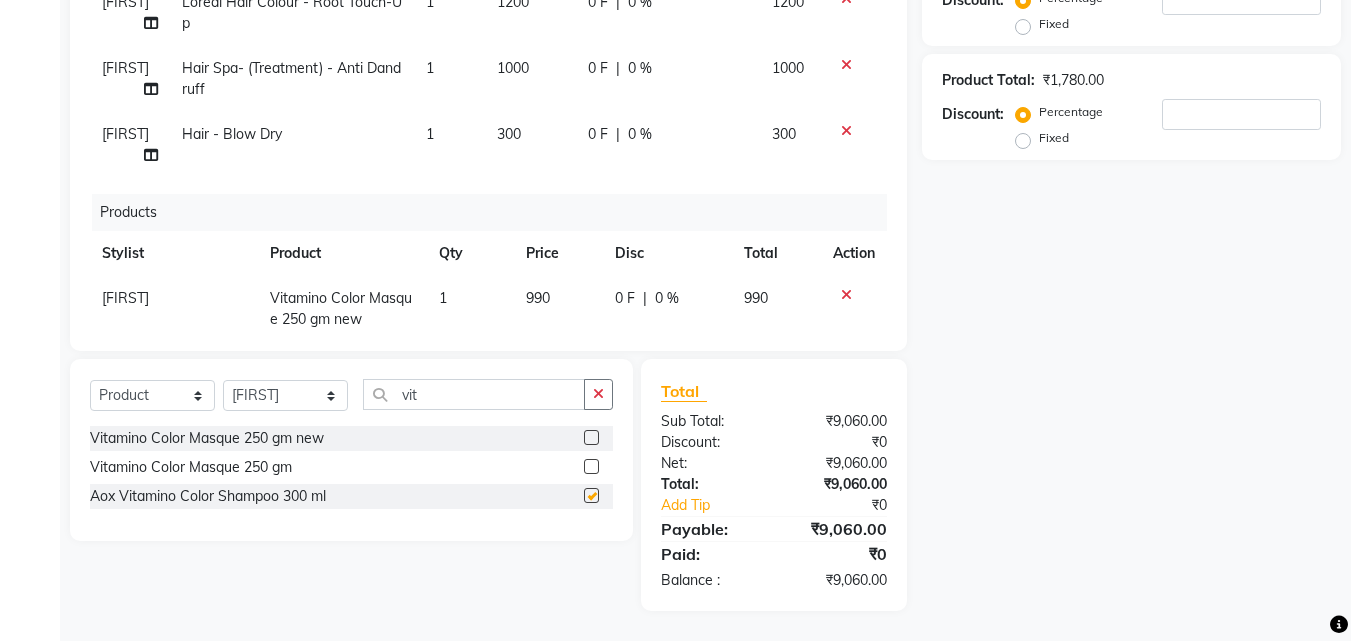 checkbox on "false" 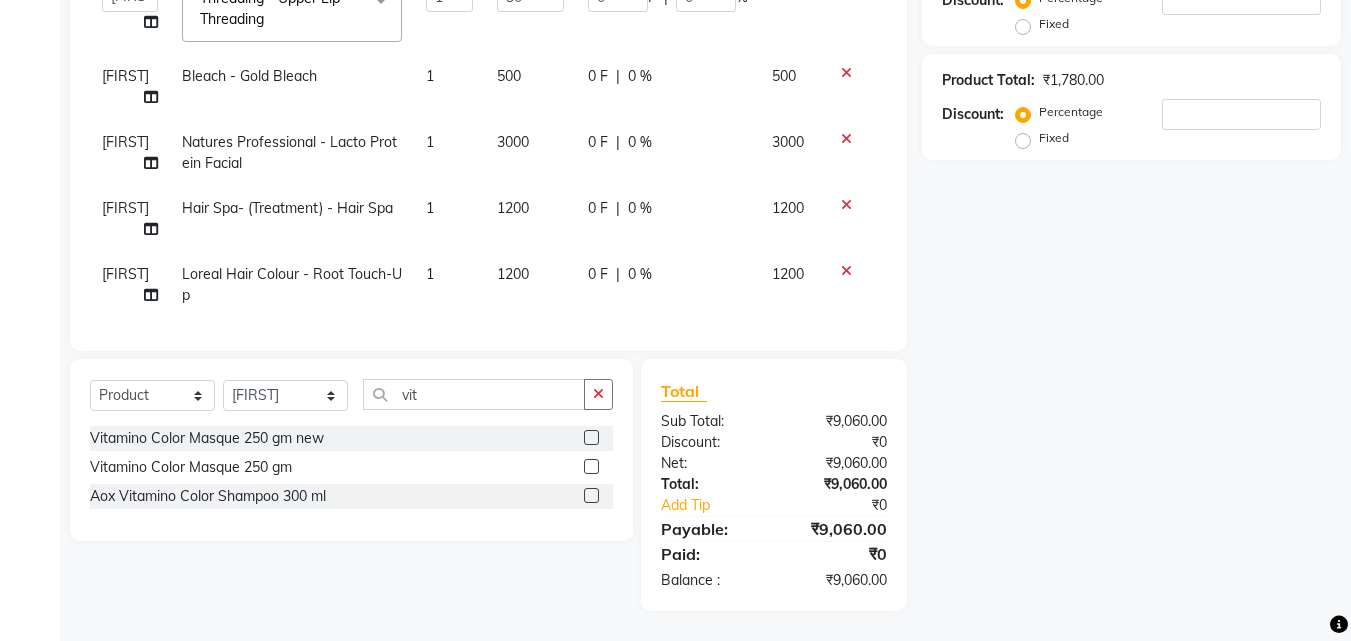 scroll, scrollTop: 0, scrollLeft: 0, axis: both 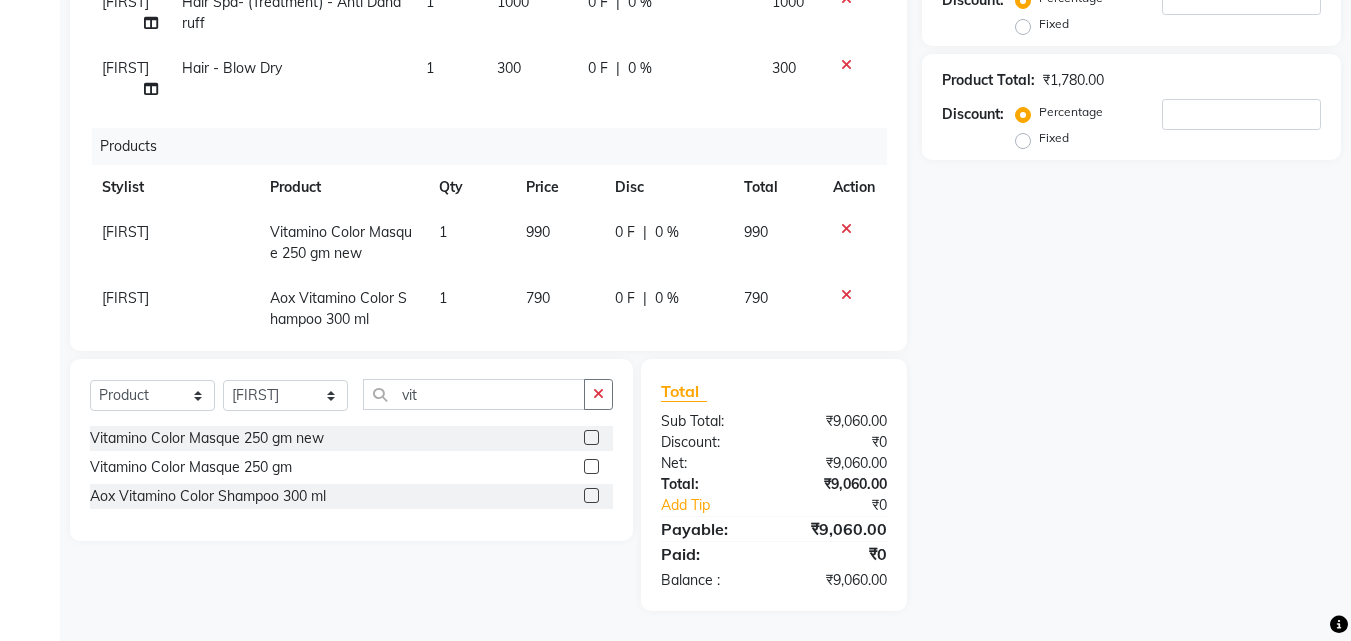 click on "Name: Membership: Total Visits: Card on file: Last Visit:  Points:  Service Total:  ₹7,280.00  Discount:  Percentage   Fixed  Product Total:  ₹1,780.00  Discount:  Percentage   Fixed" 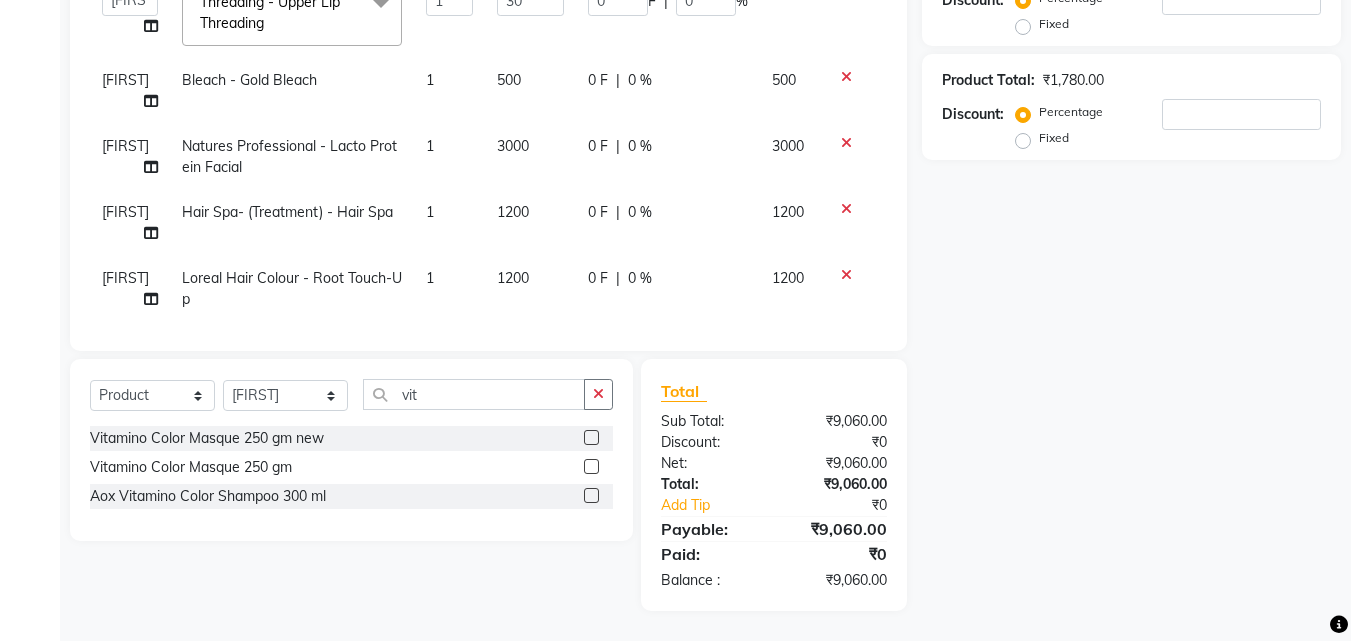 scroll, scrollTop: 0, scrollLeft: 0, axis: both 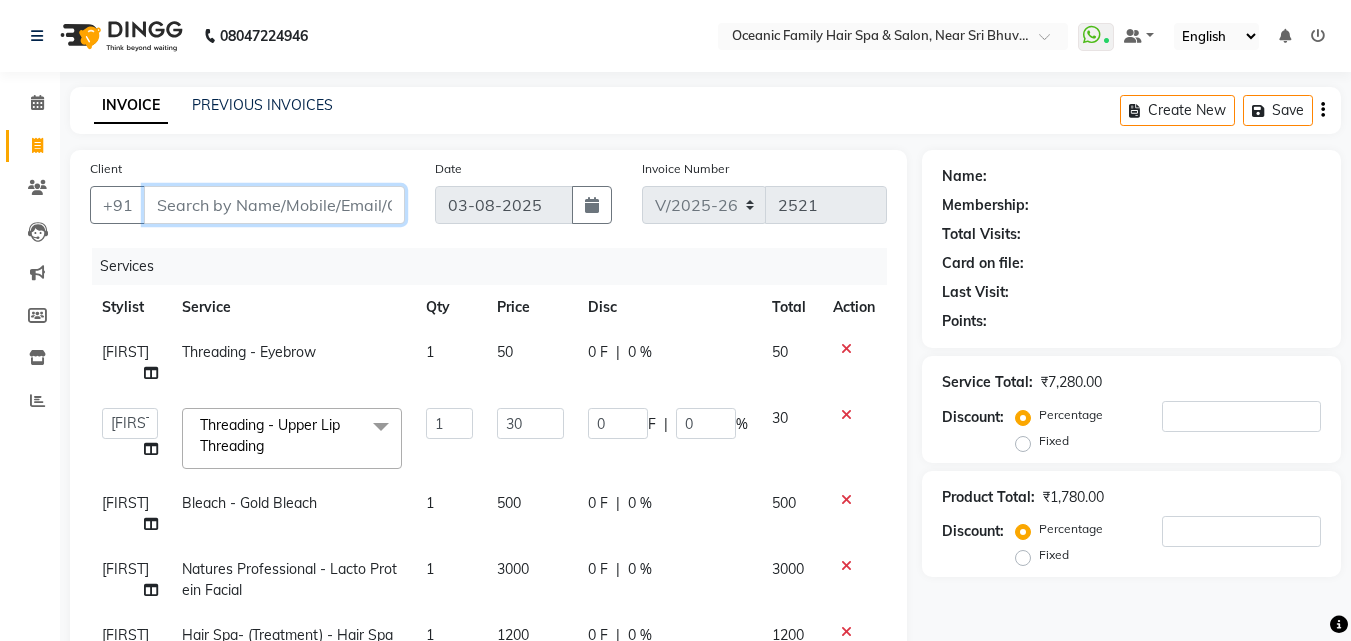 click on "Client" at bounding box center [274, 205] 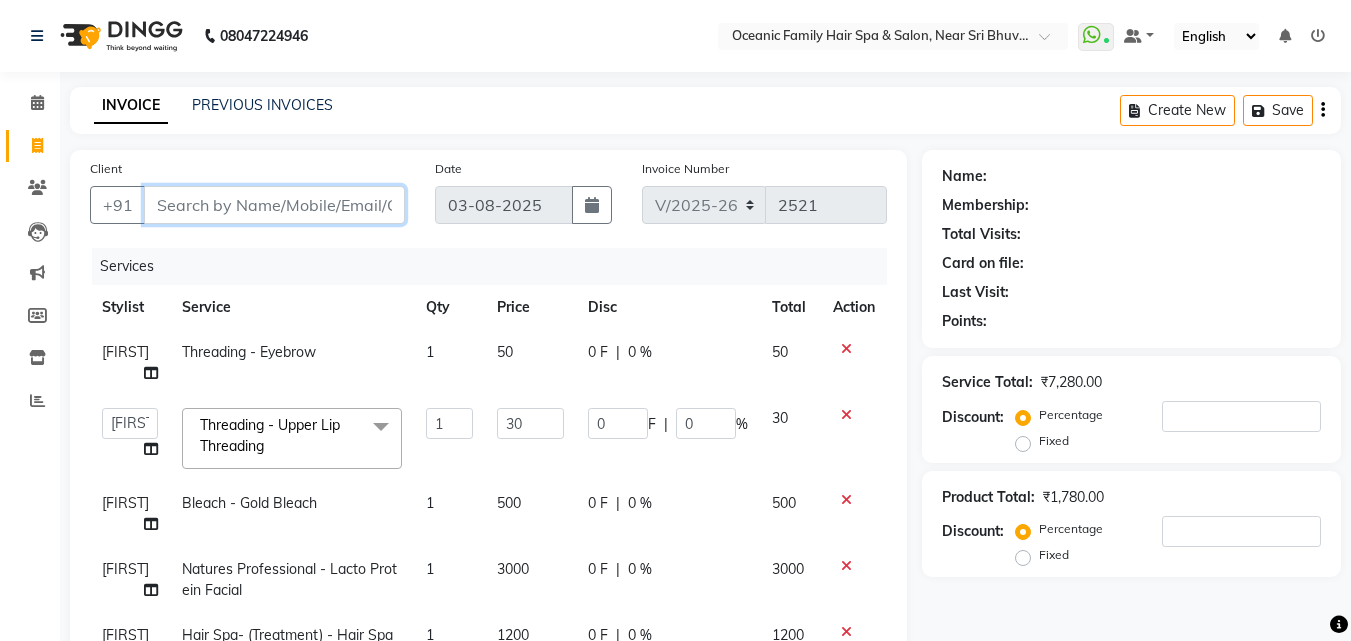 type on "9" 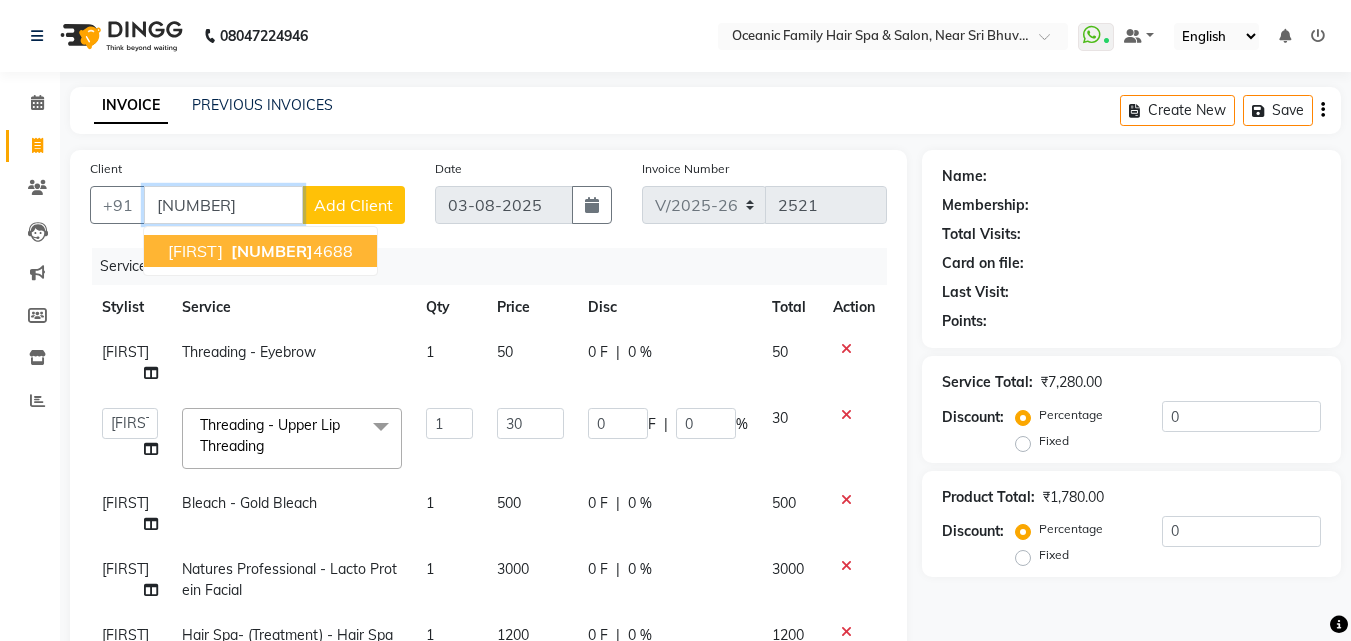click on "[FIRST] [PHONE]" at bounding box center [260, 251] 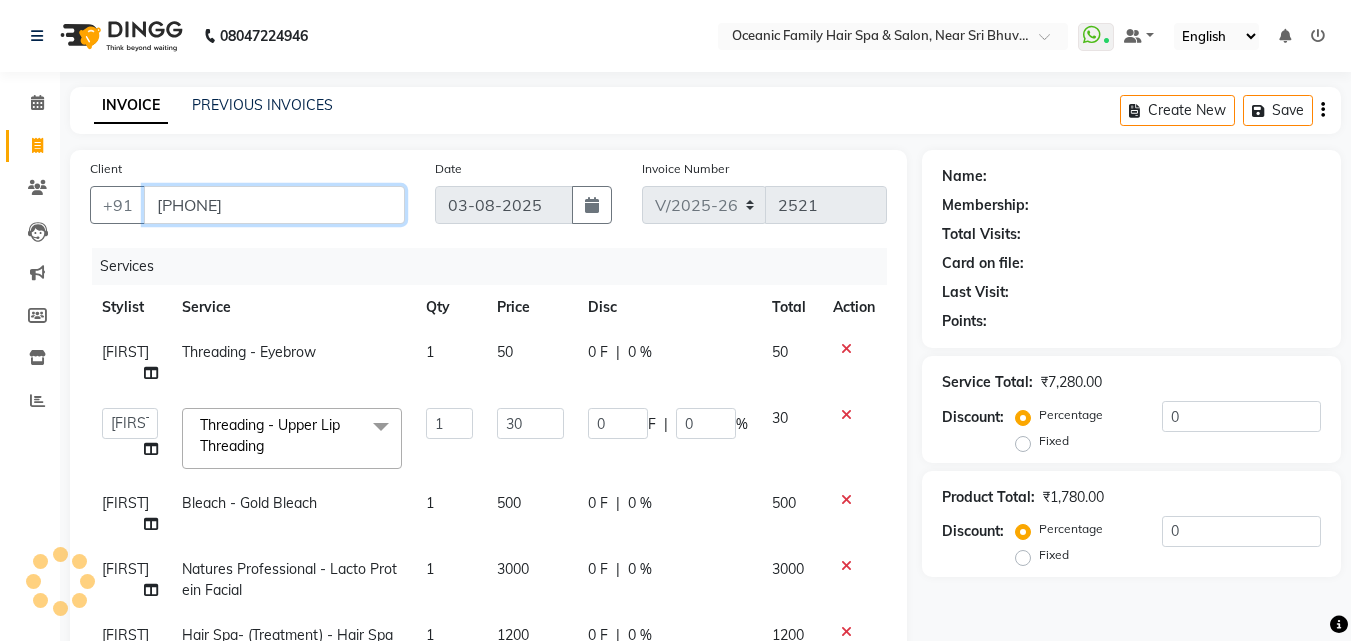 type on "[PHONE]" 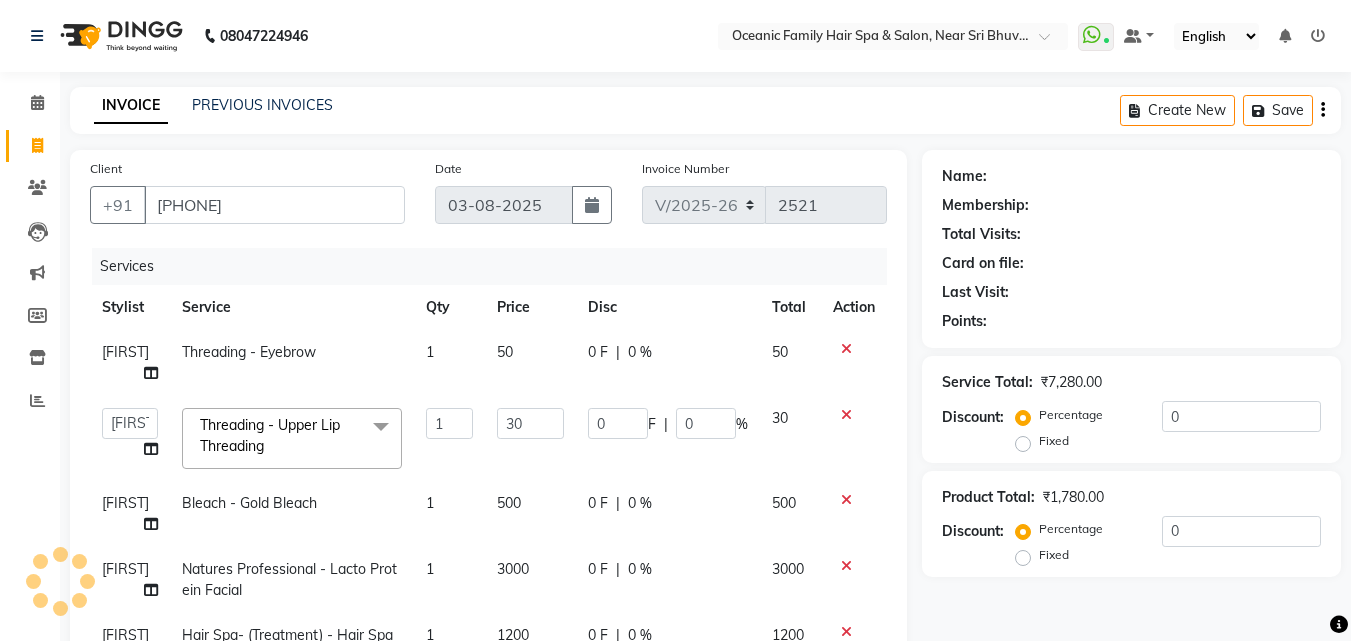 select on "1: Object" 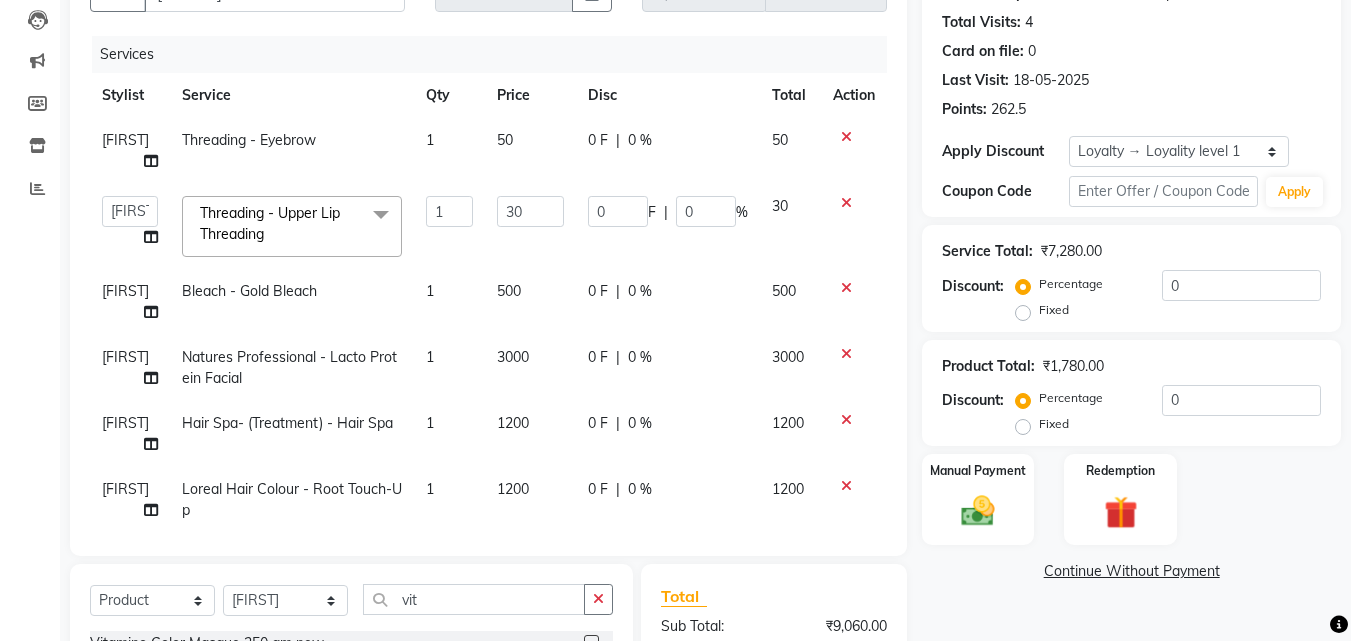 scroll, scrollTop: 100, scrollLeft: 0, axis: vertical 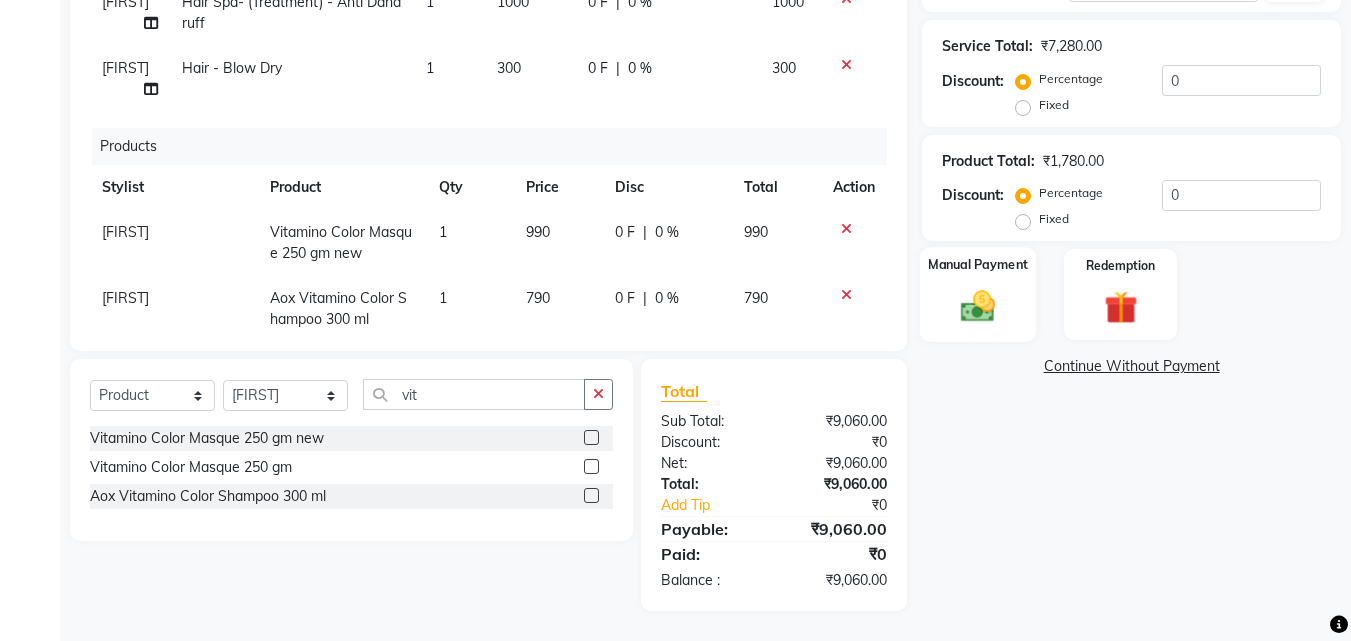 click 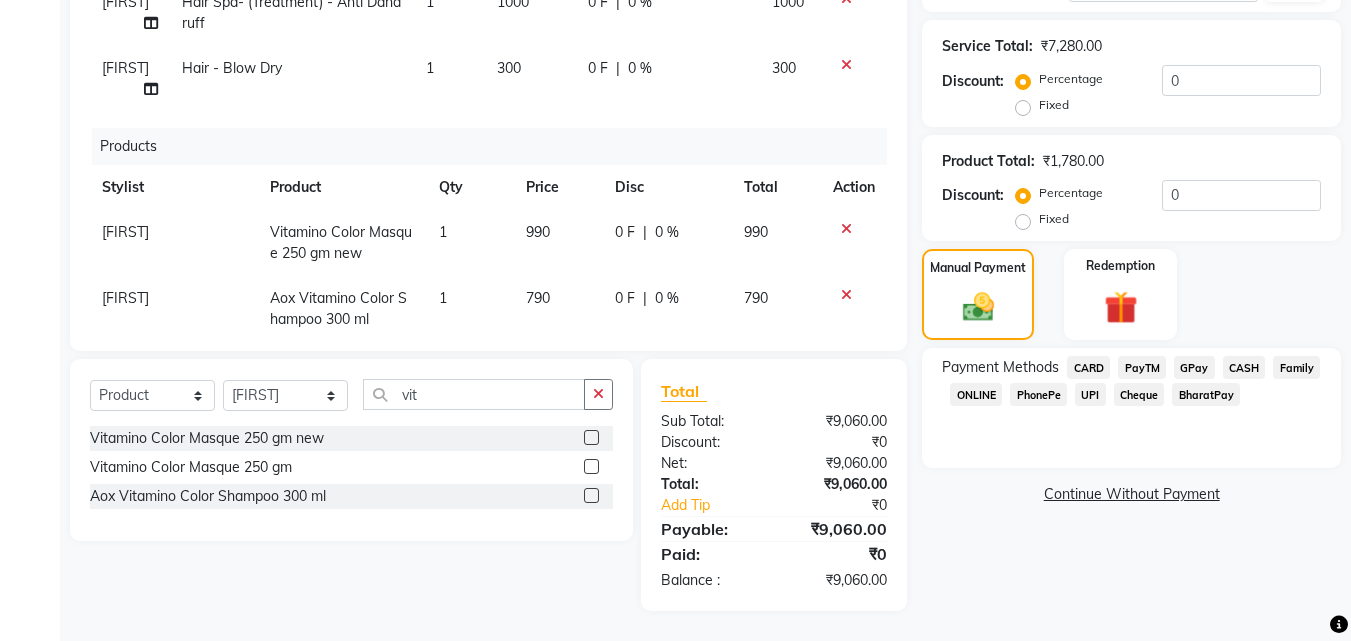 click on "PayTM" 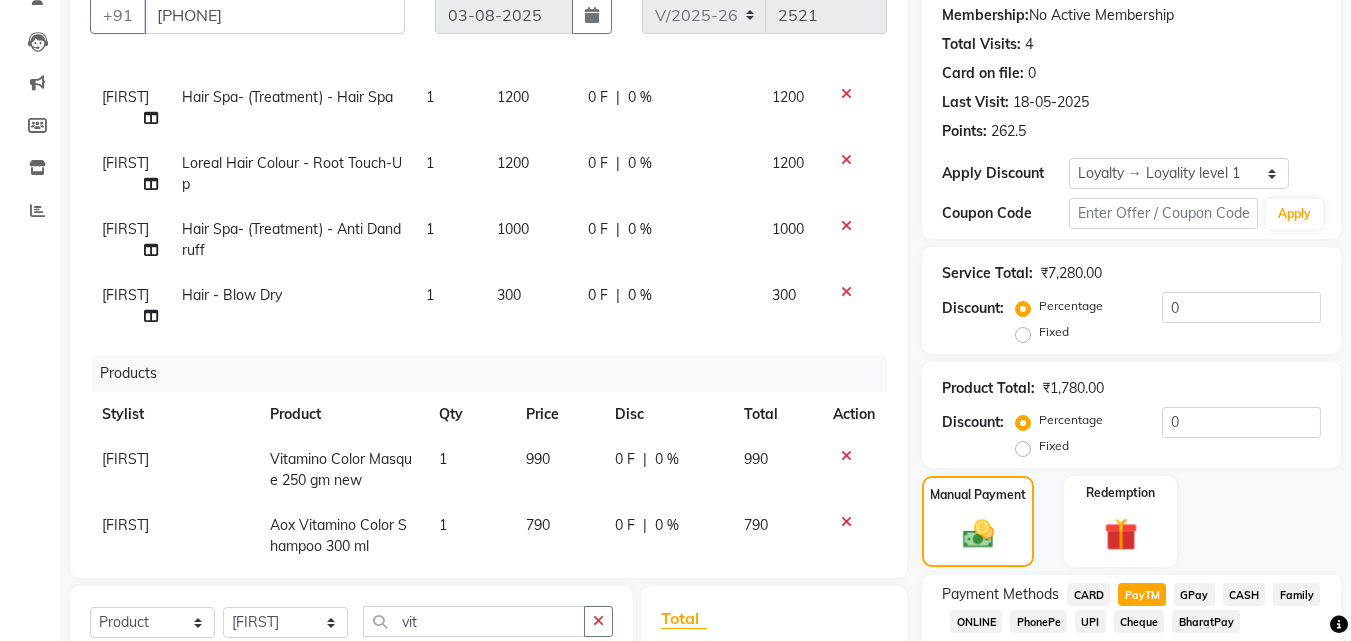 scroll, scrollTop: 317, scrollLeft: 0, axis: vertical 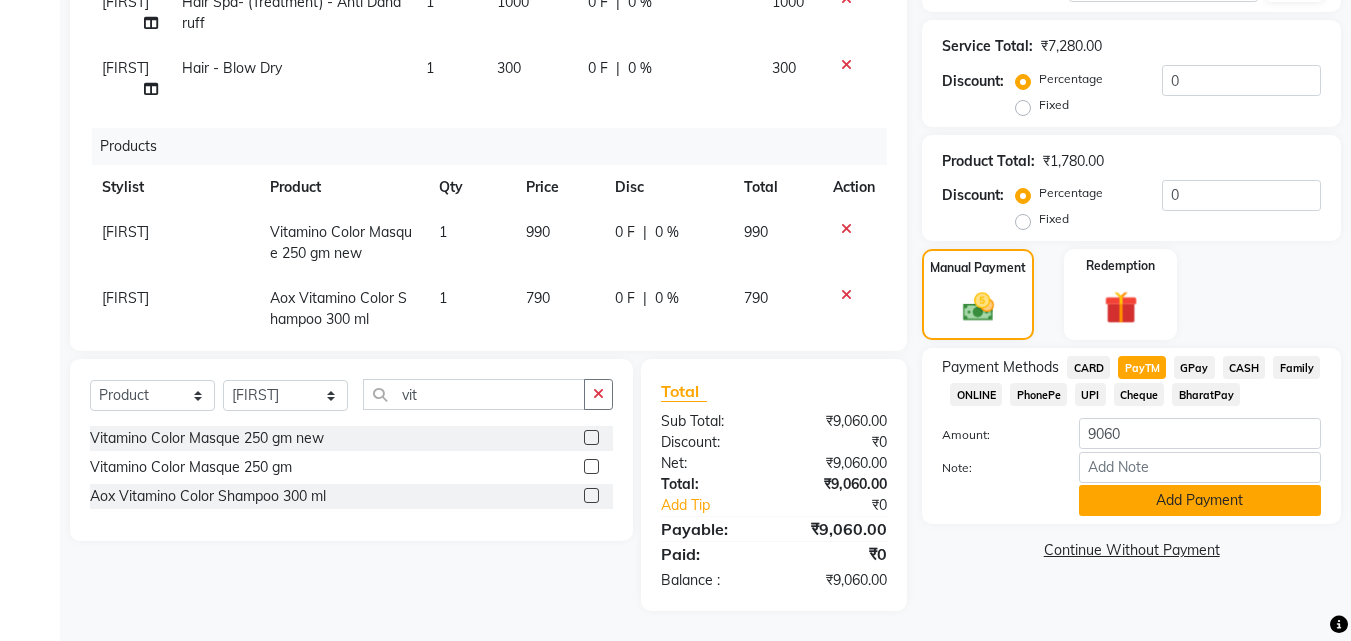 click on "Add Payment" 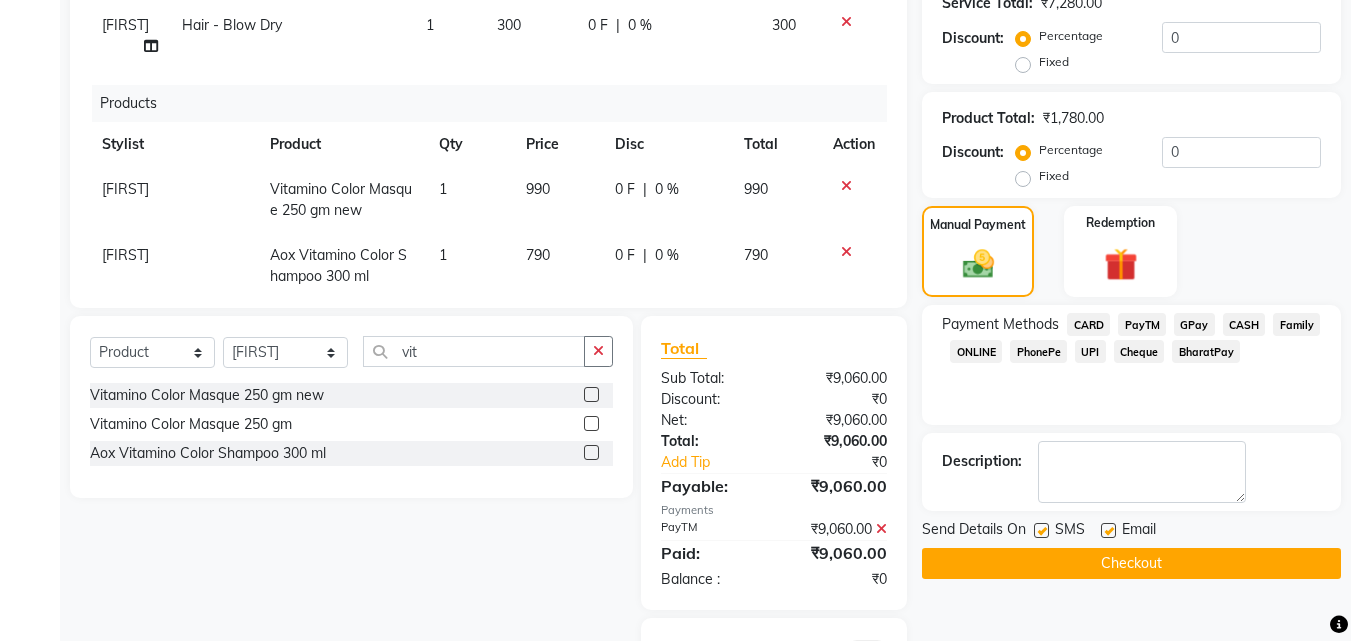 scroll, scrollTop: 558, scrollLeft: 0, axis: vertical 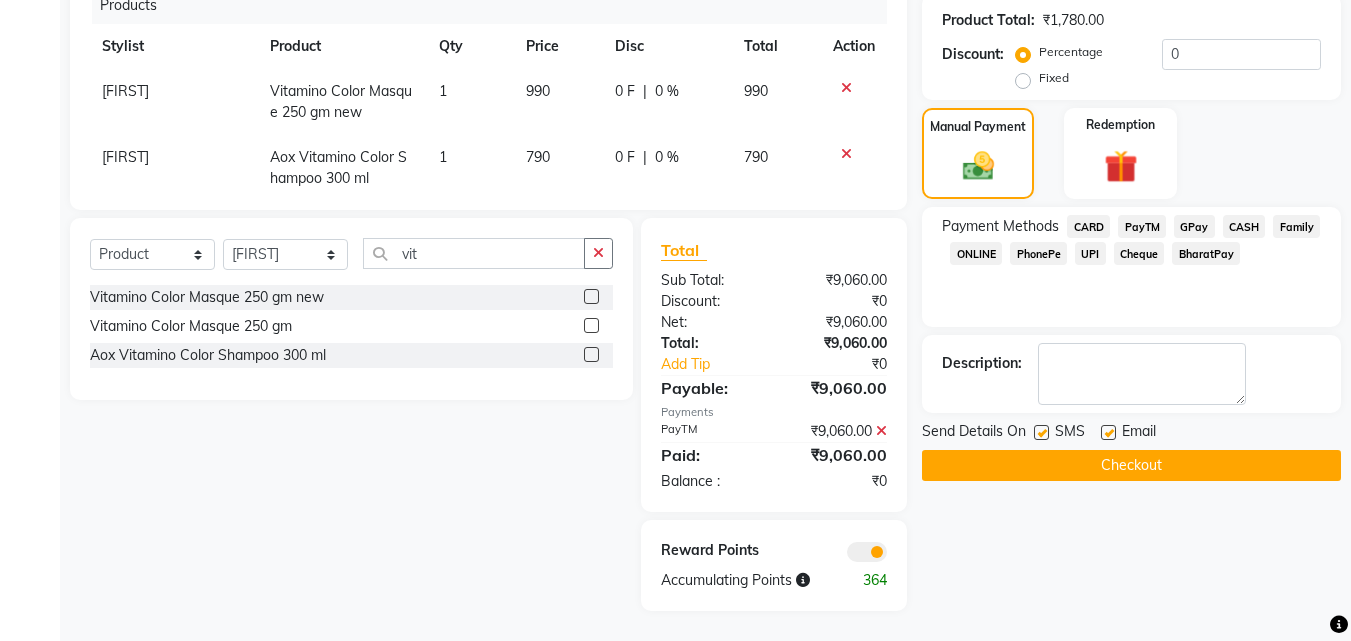 click on "Checkout" 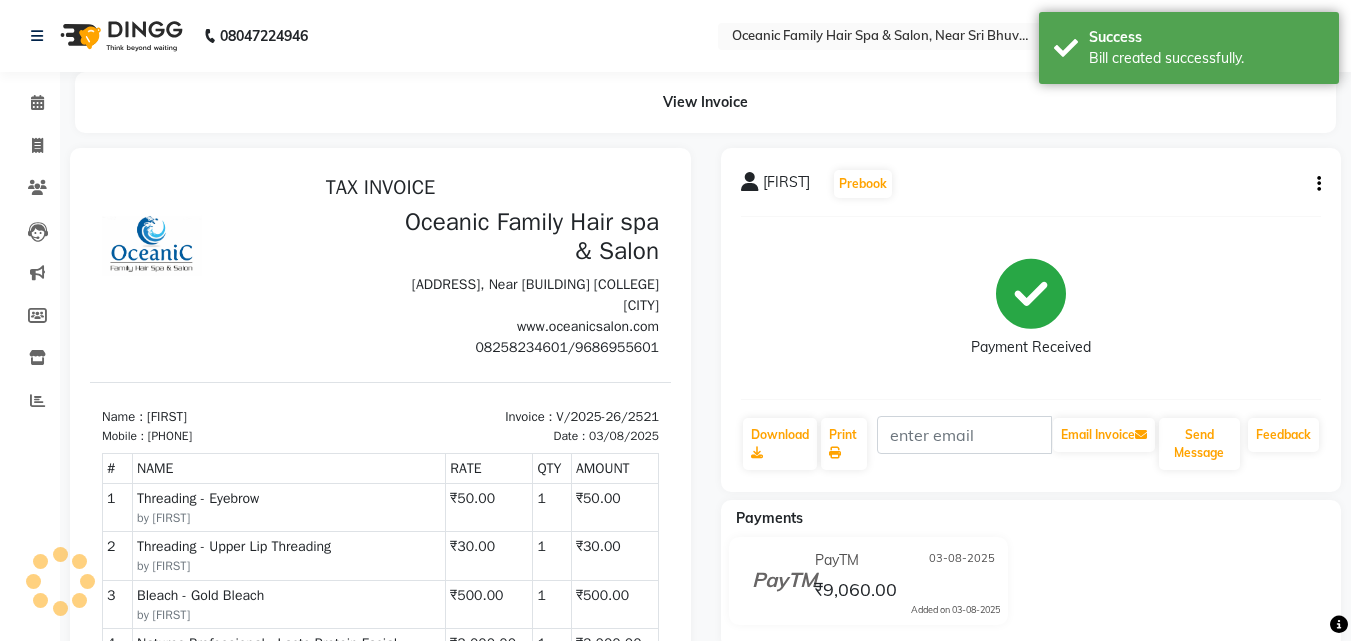 scroll, scrollTop: 0, scrollLeft: 0, axis: both 